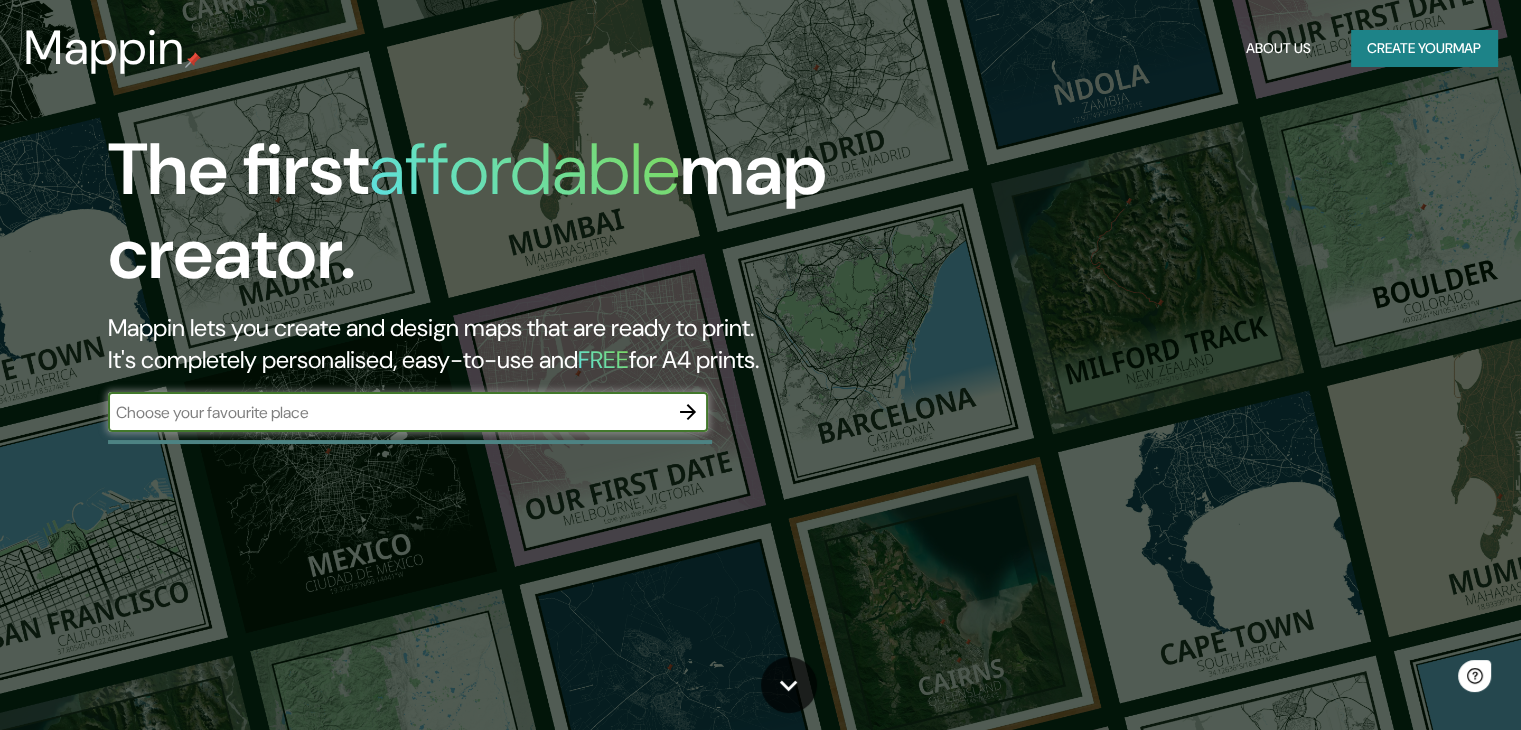 scroll, scrollTop: 0, scrollLeft: 0, axis: both 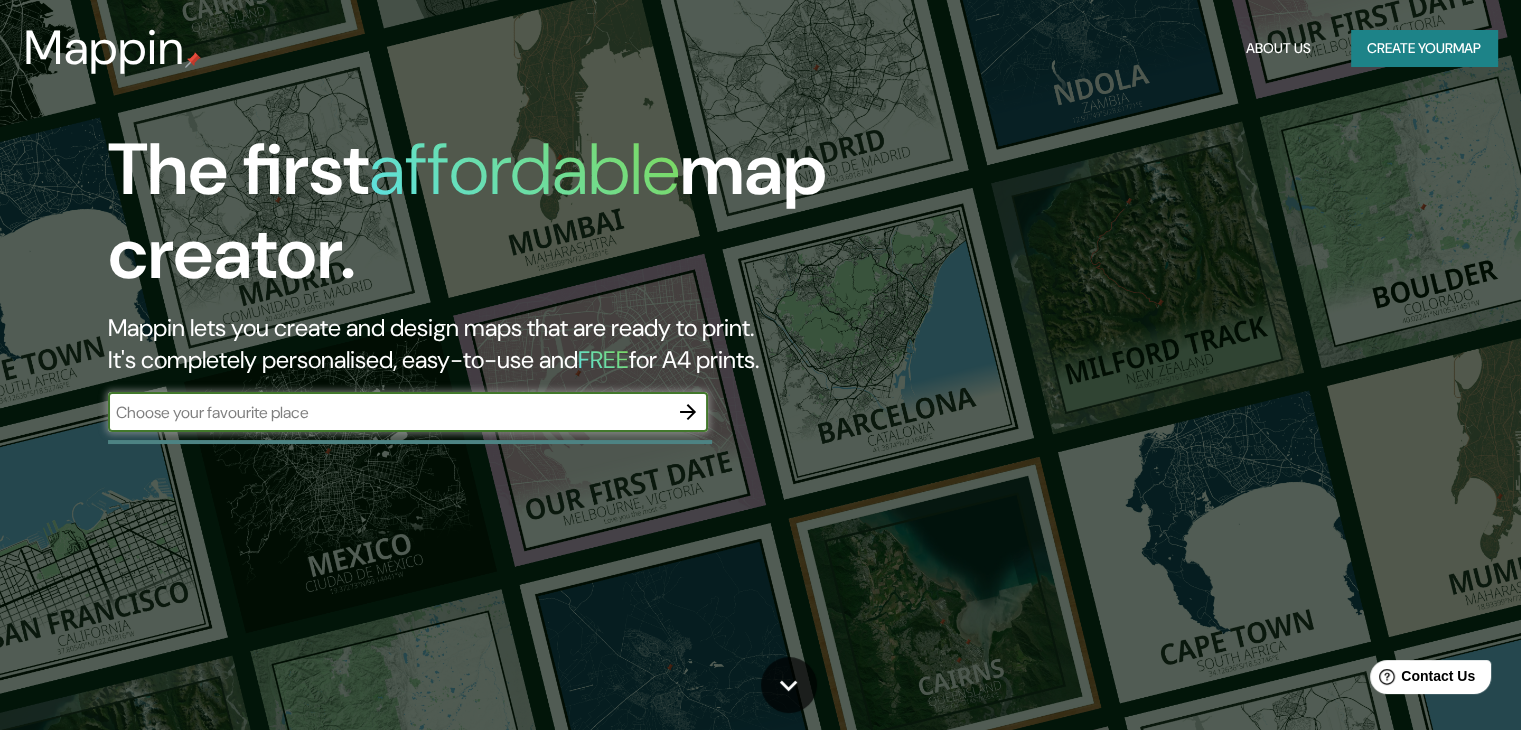 click at bounding box center (388, 412) 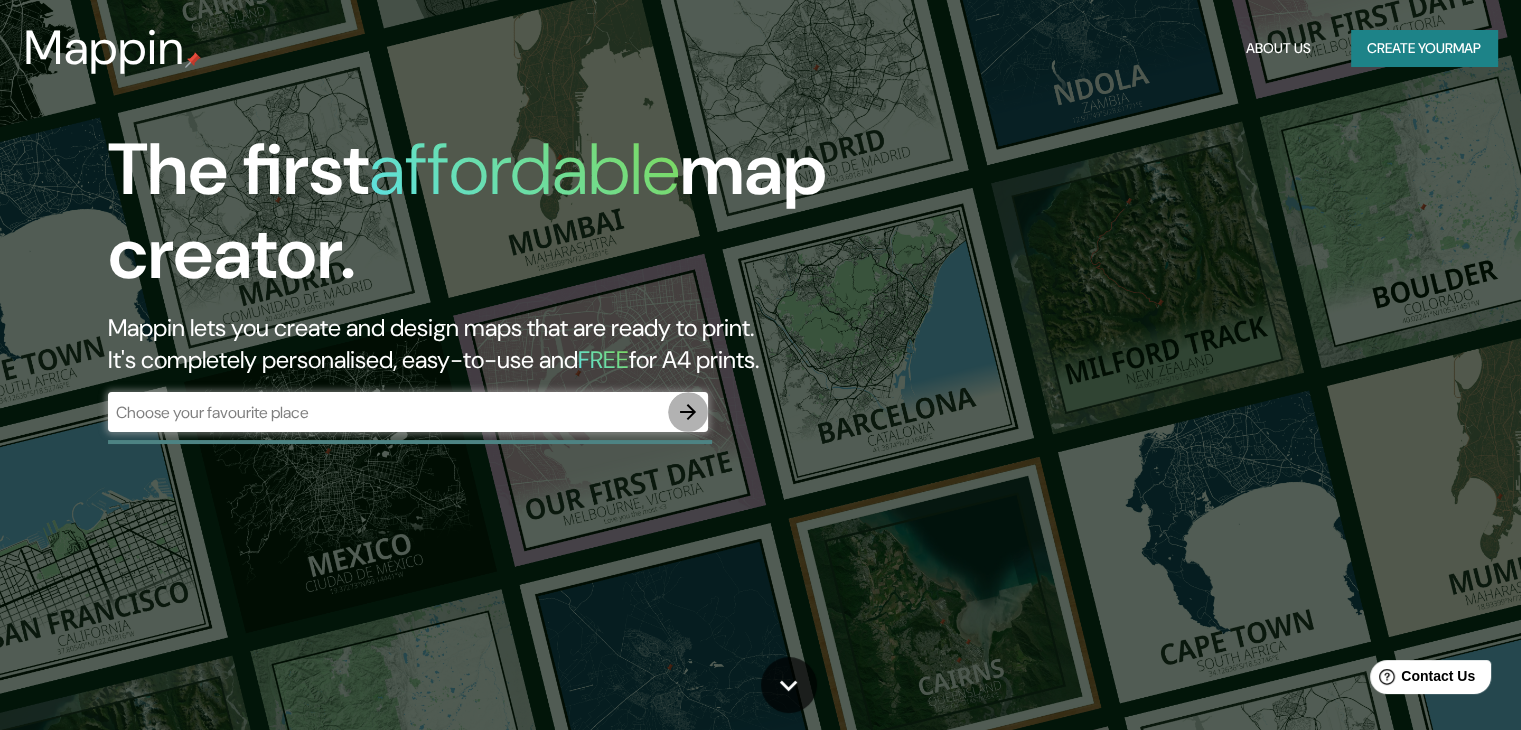click 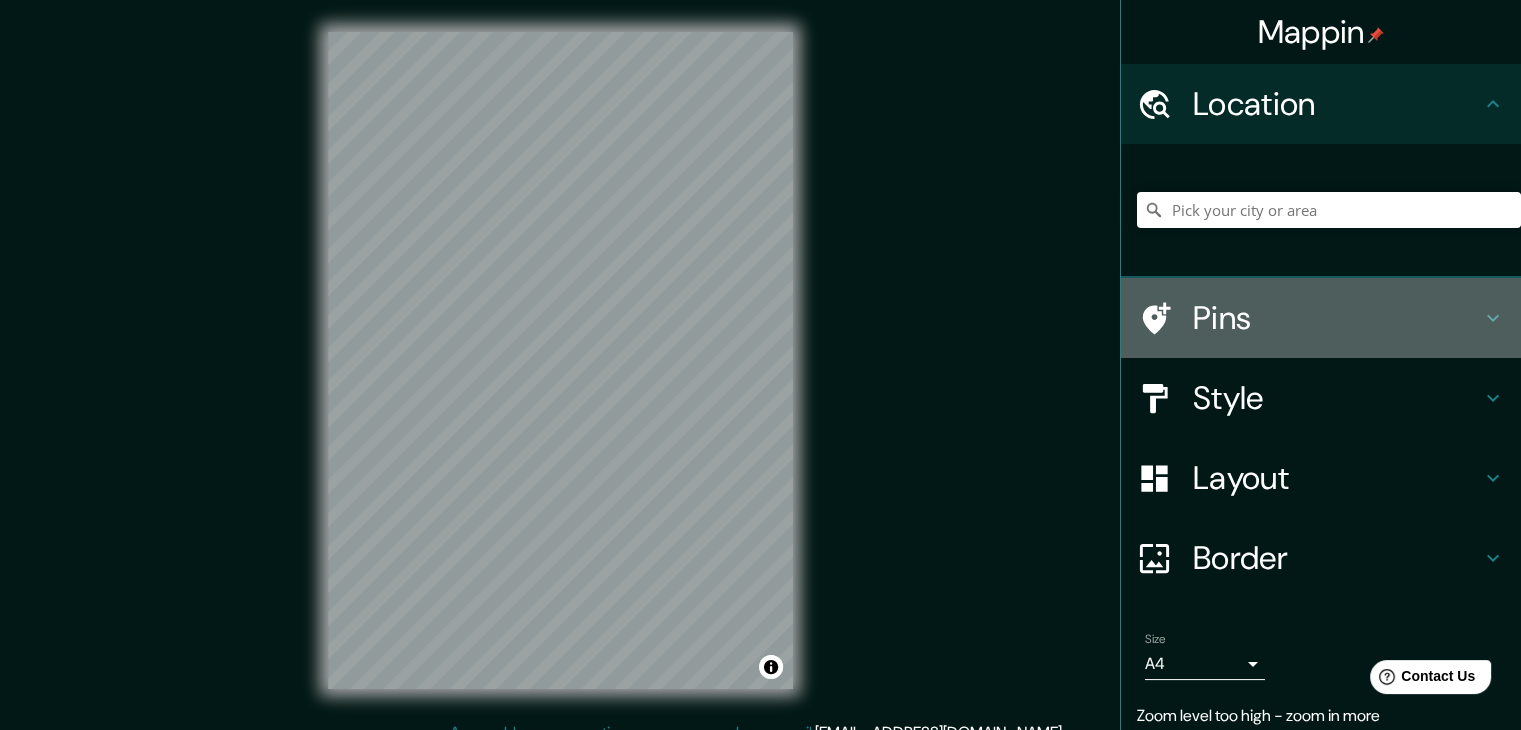 click on "Pins" at bounding box center (1337, 318) 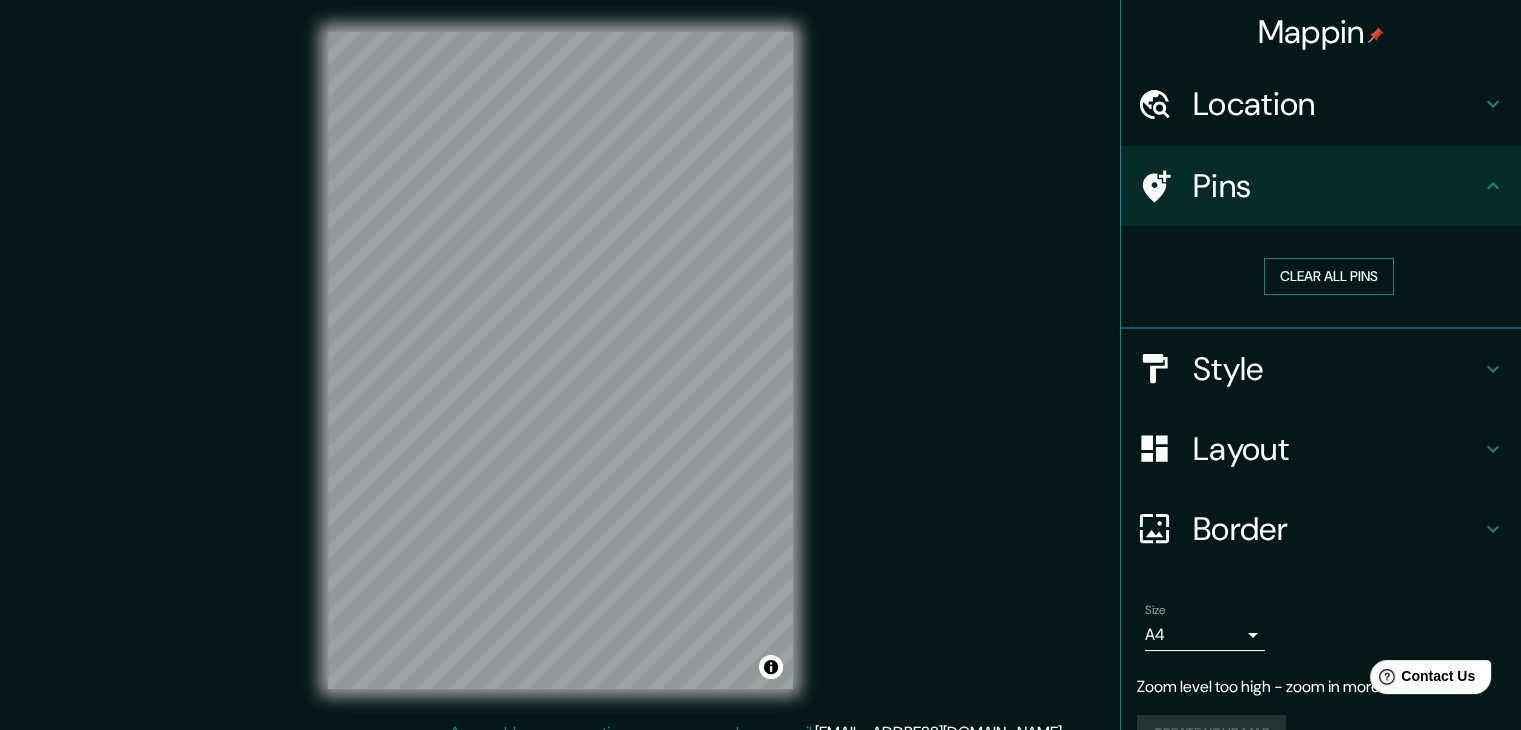 click on "Clear all pins" at bounding box center [1329, 276] 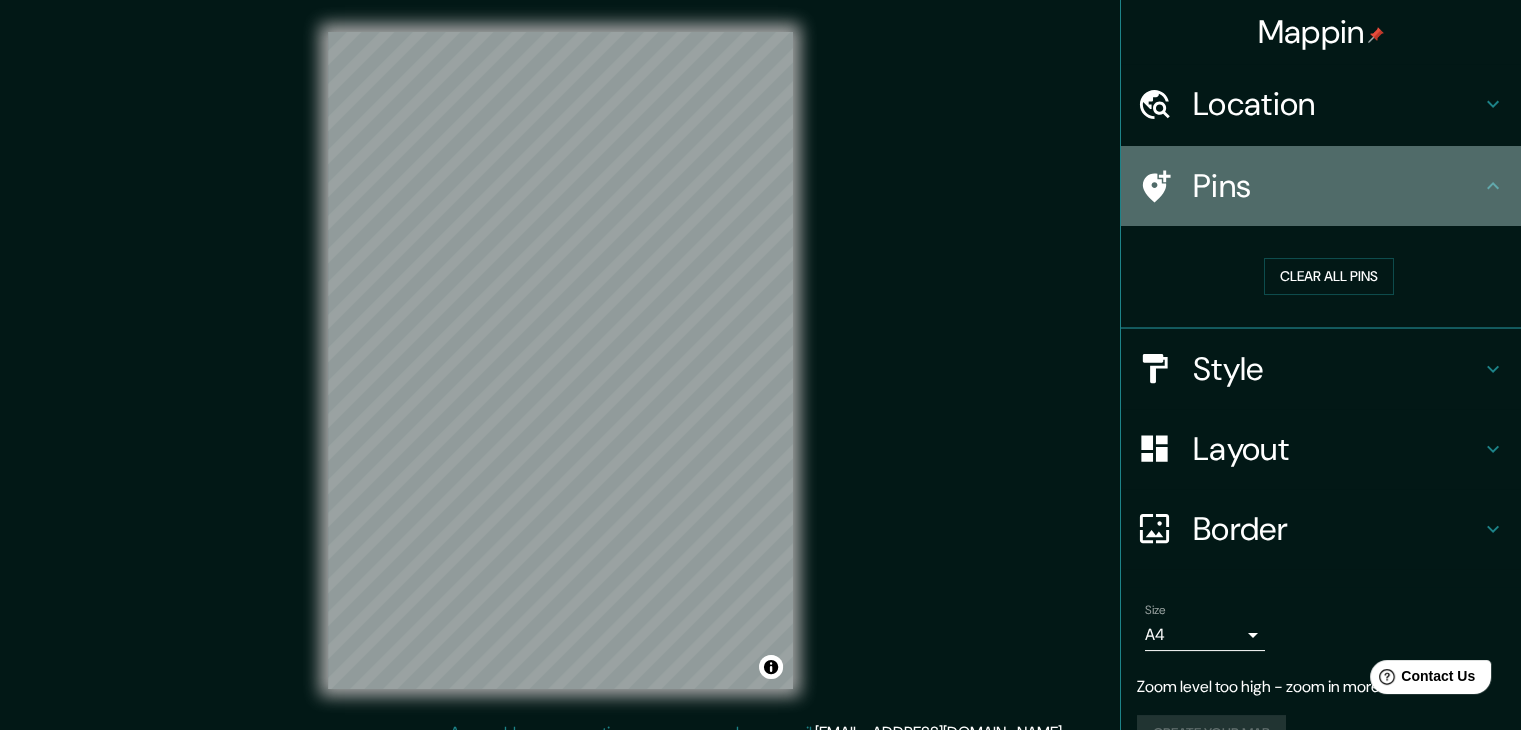 click on "Pins" at bounding box center [1337, 186] 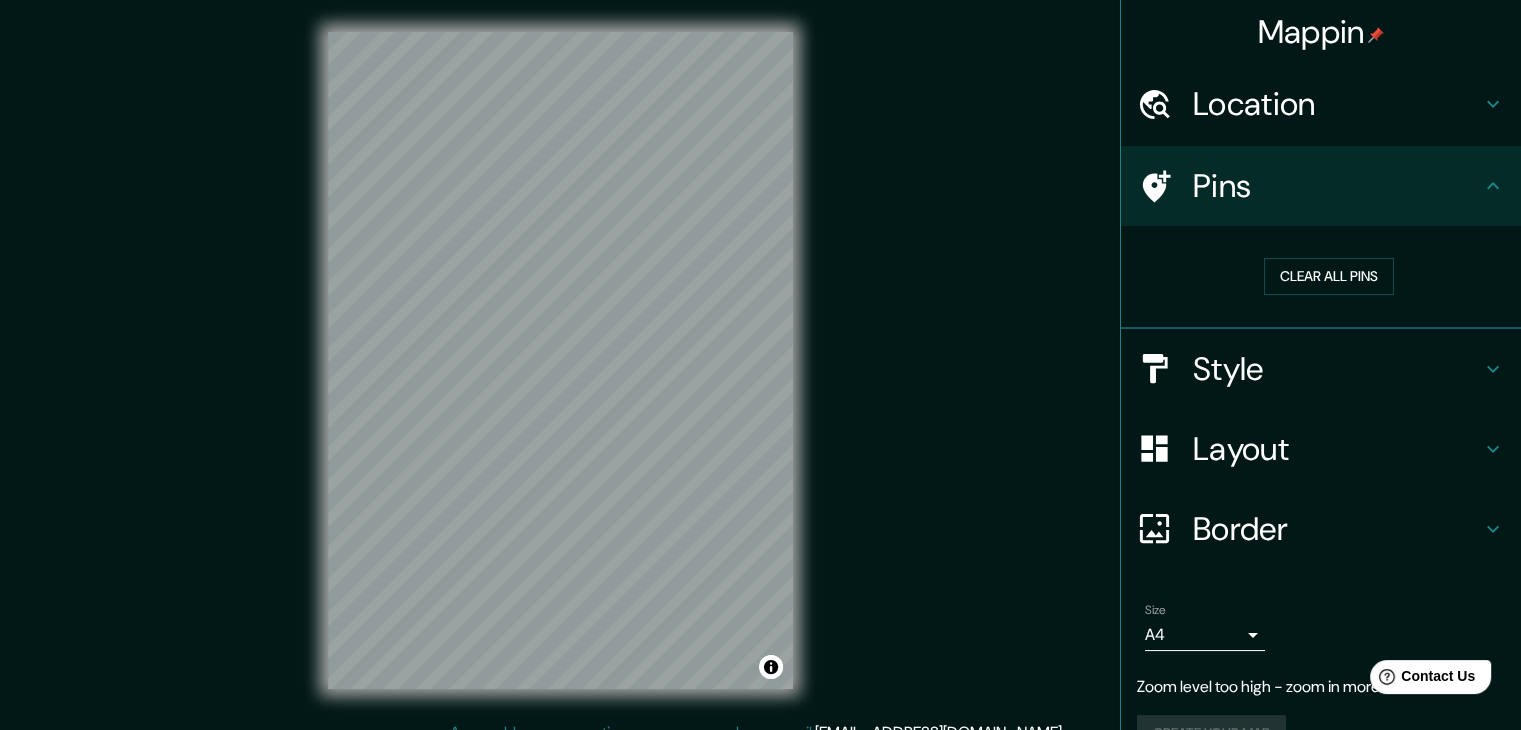 click 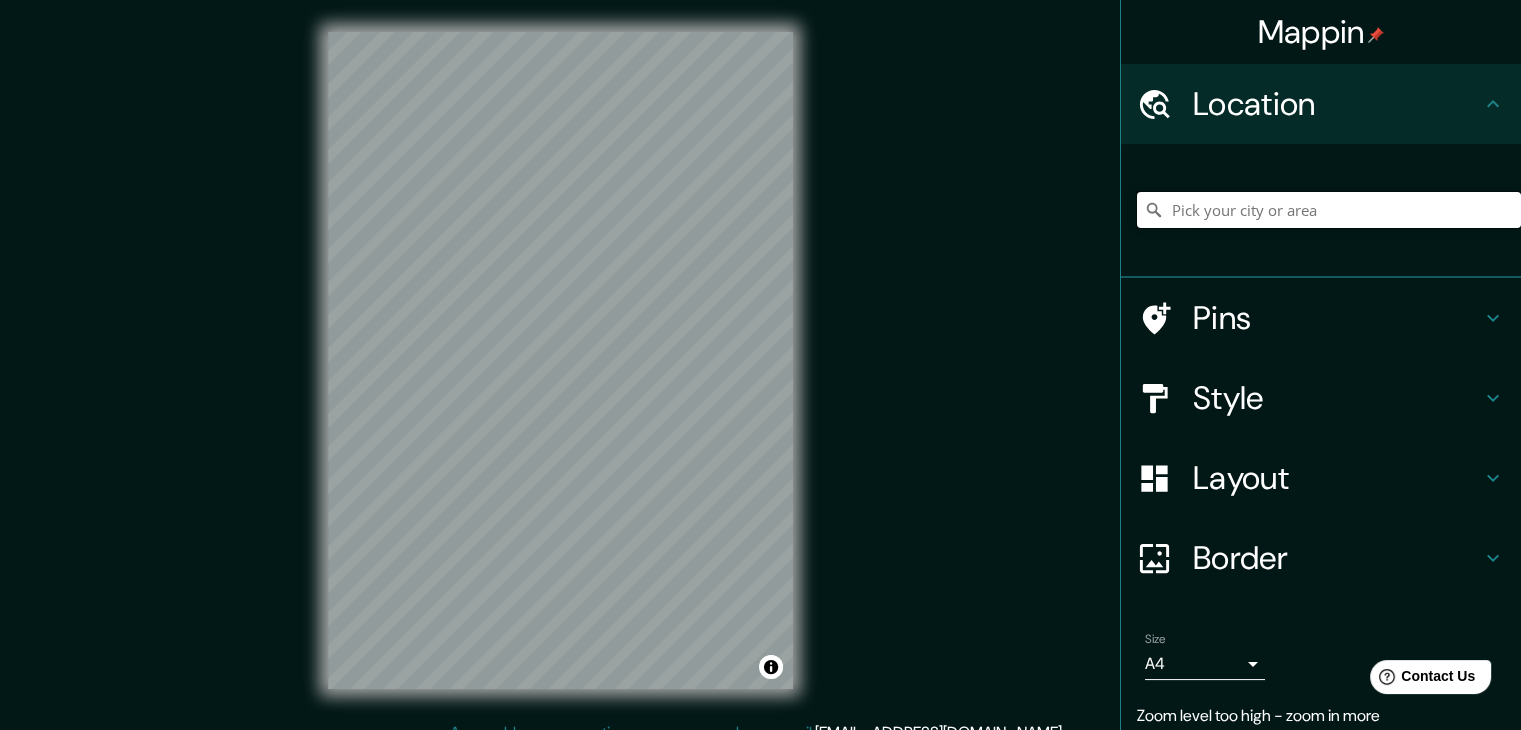 click at bounding box center [1329, 210] 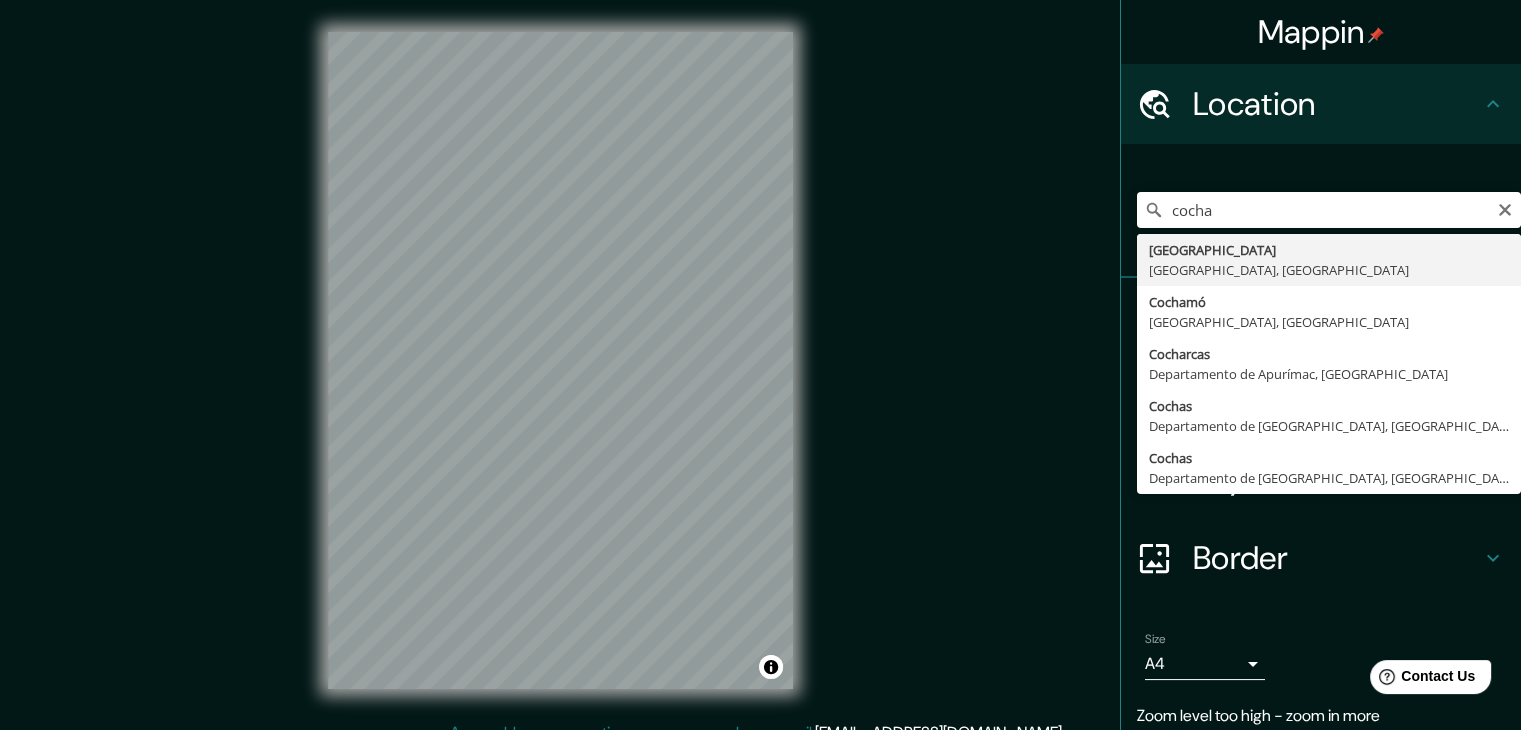 type on "[GEOGRAPHIC_DATA], [GEOGRAPHIC_DATA], [GEOGRAPHIC_DATA]" 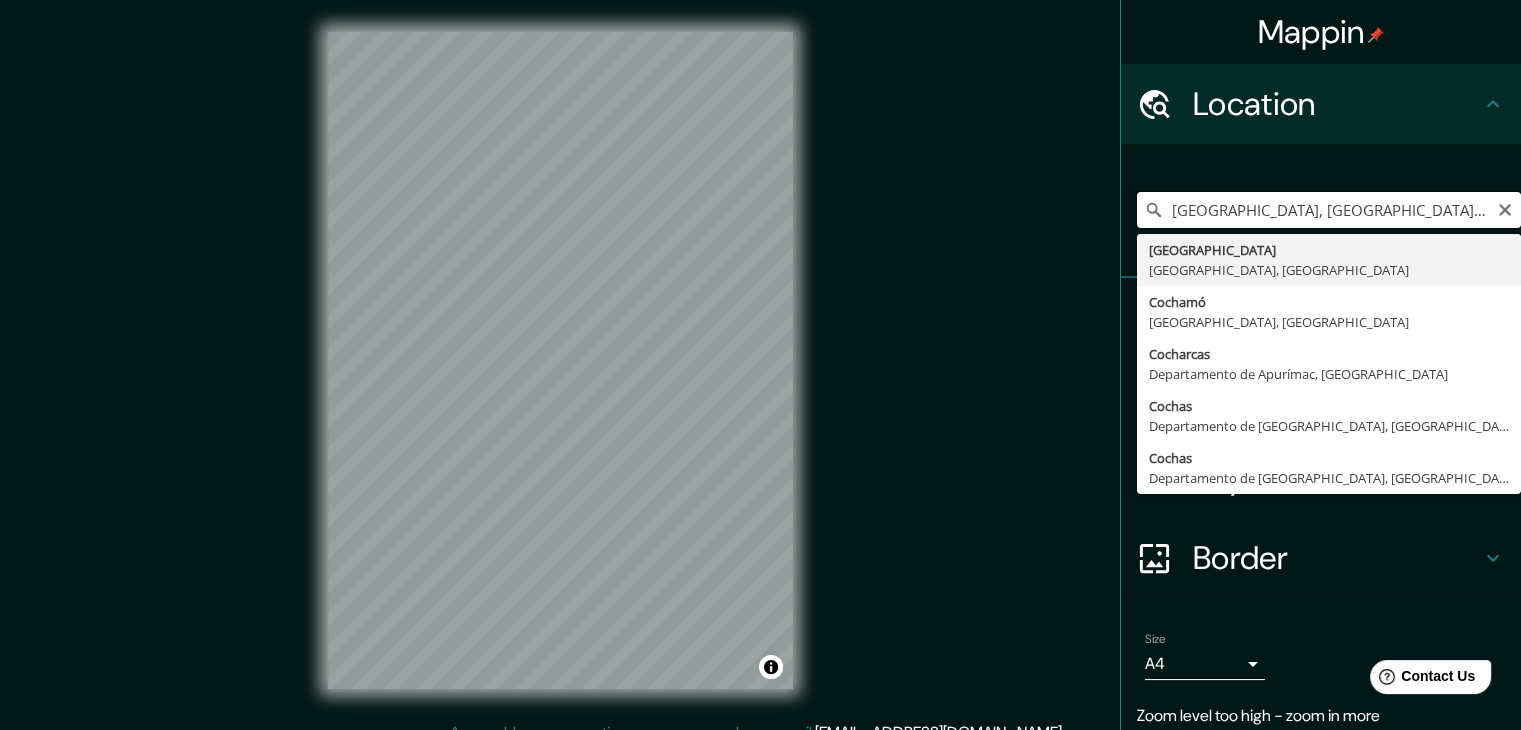 scroll, scrollTop: 0, scrollLeft: 0, axis: both 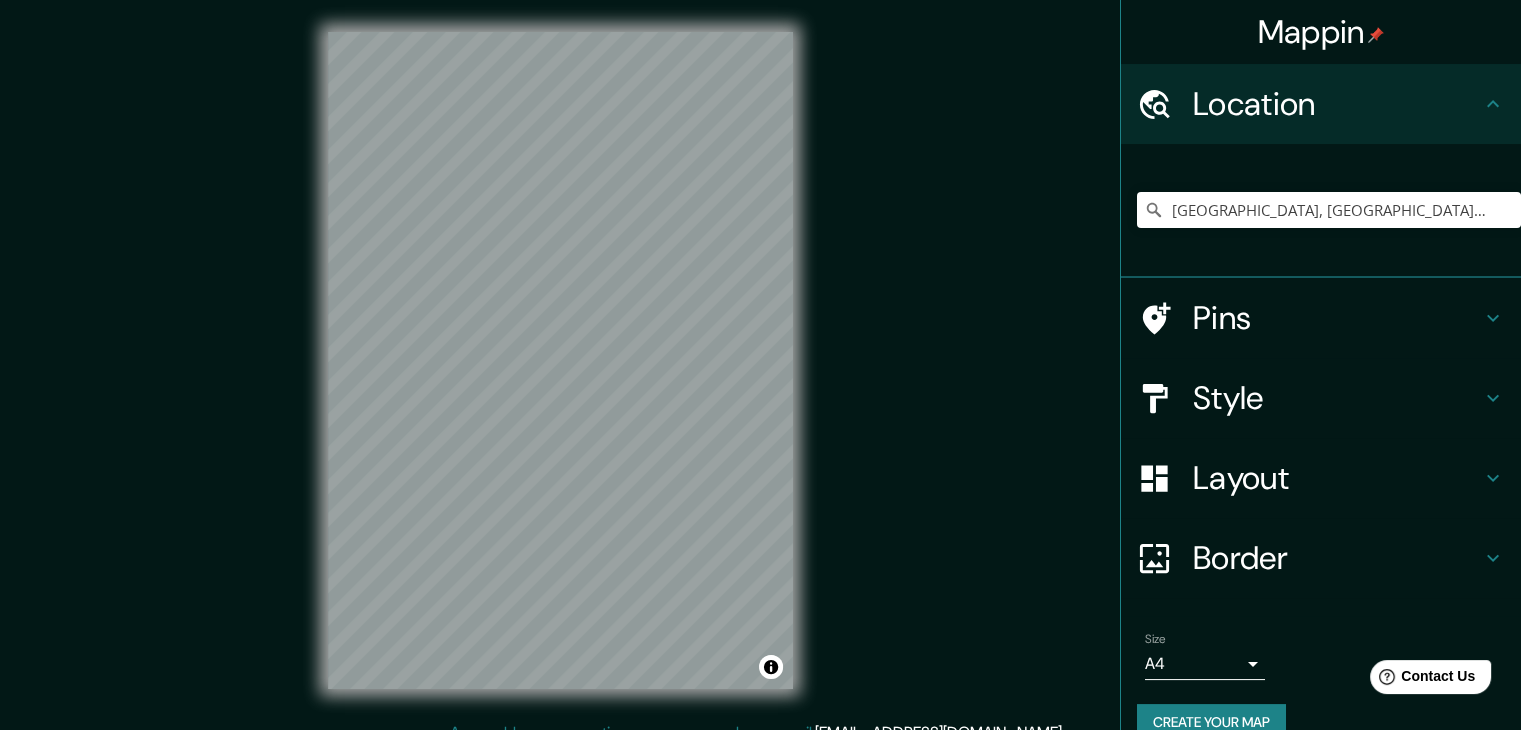 click on "Style" at bounding box center (1337, 398) 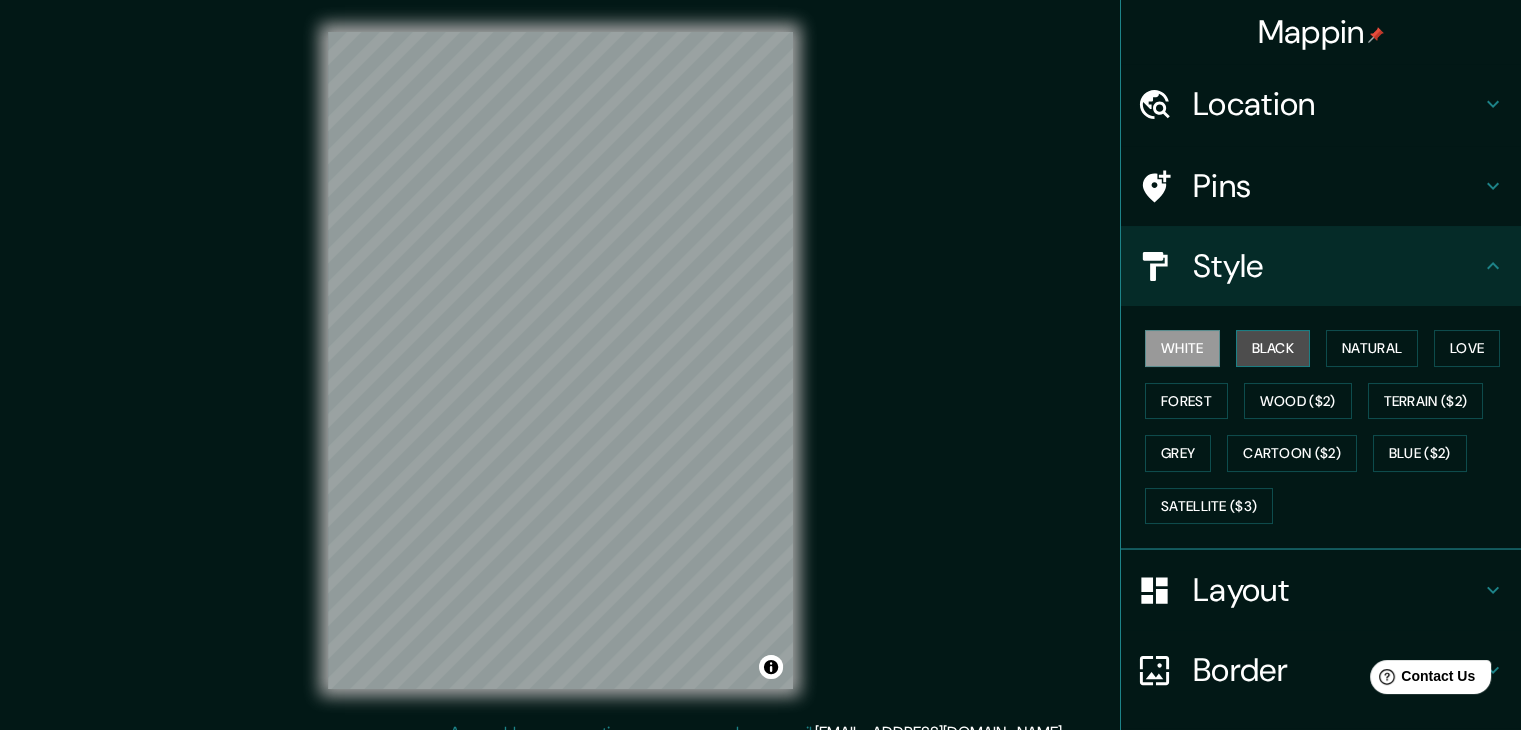 click on "Black" at bounding box center [1273, 348] 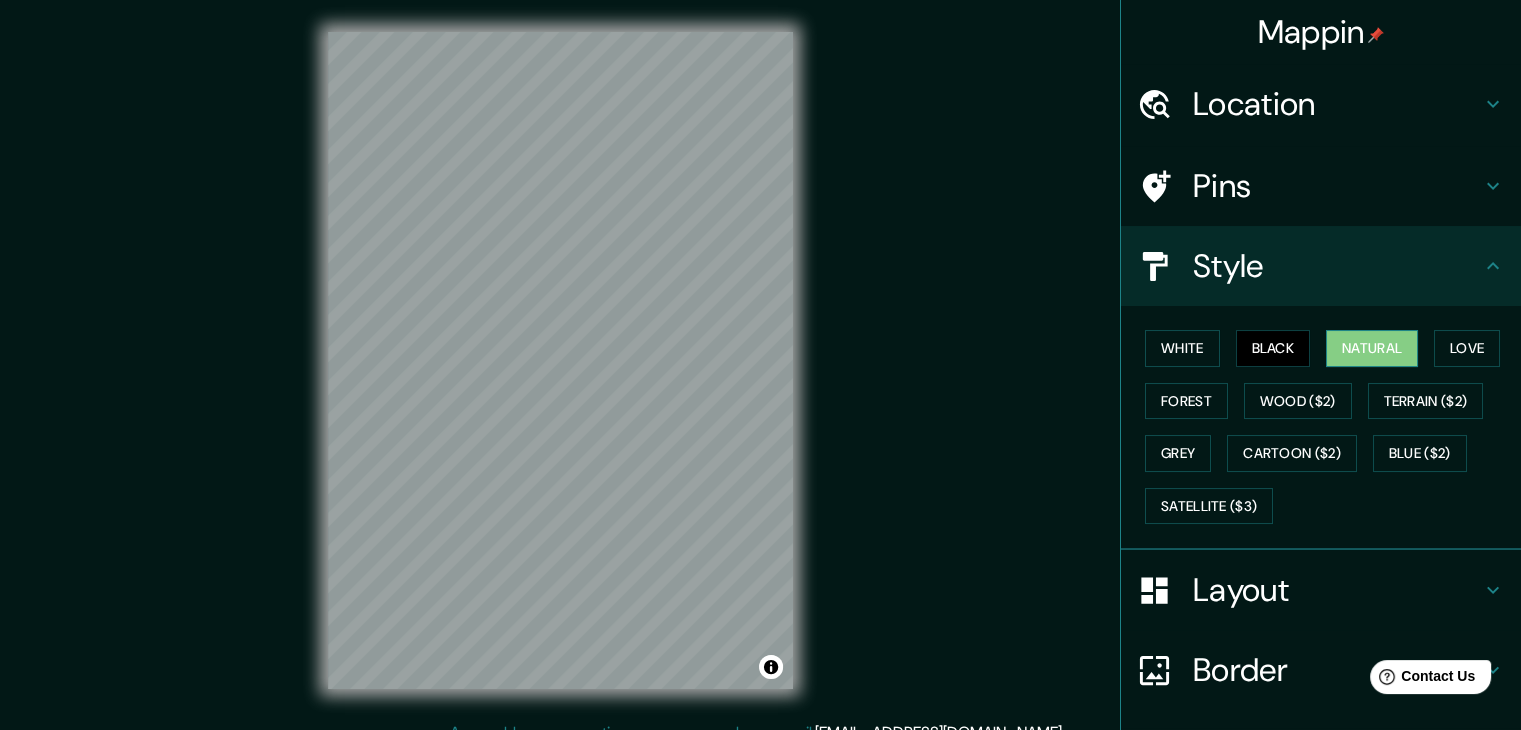 click on "Natural" at bounding box center (1372, 348) 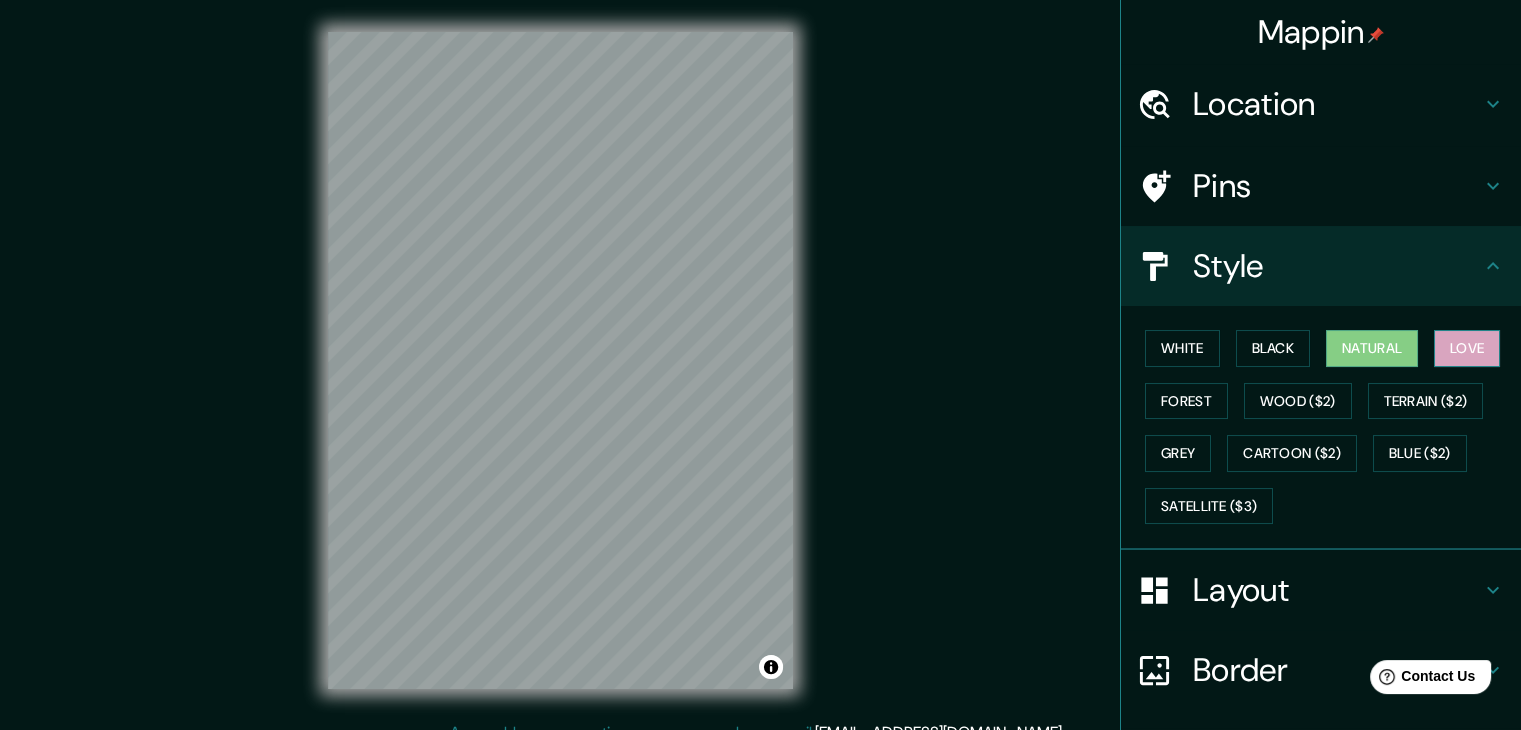 click on "Love" at bounding box center (1467, 348) 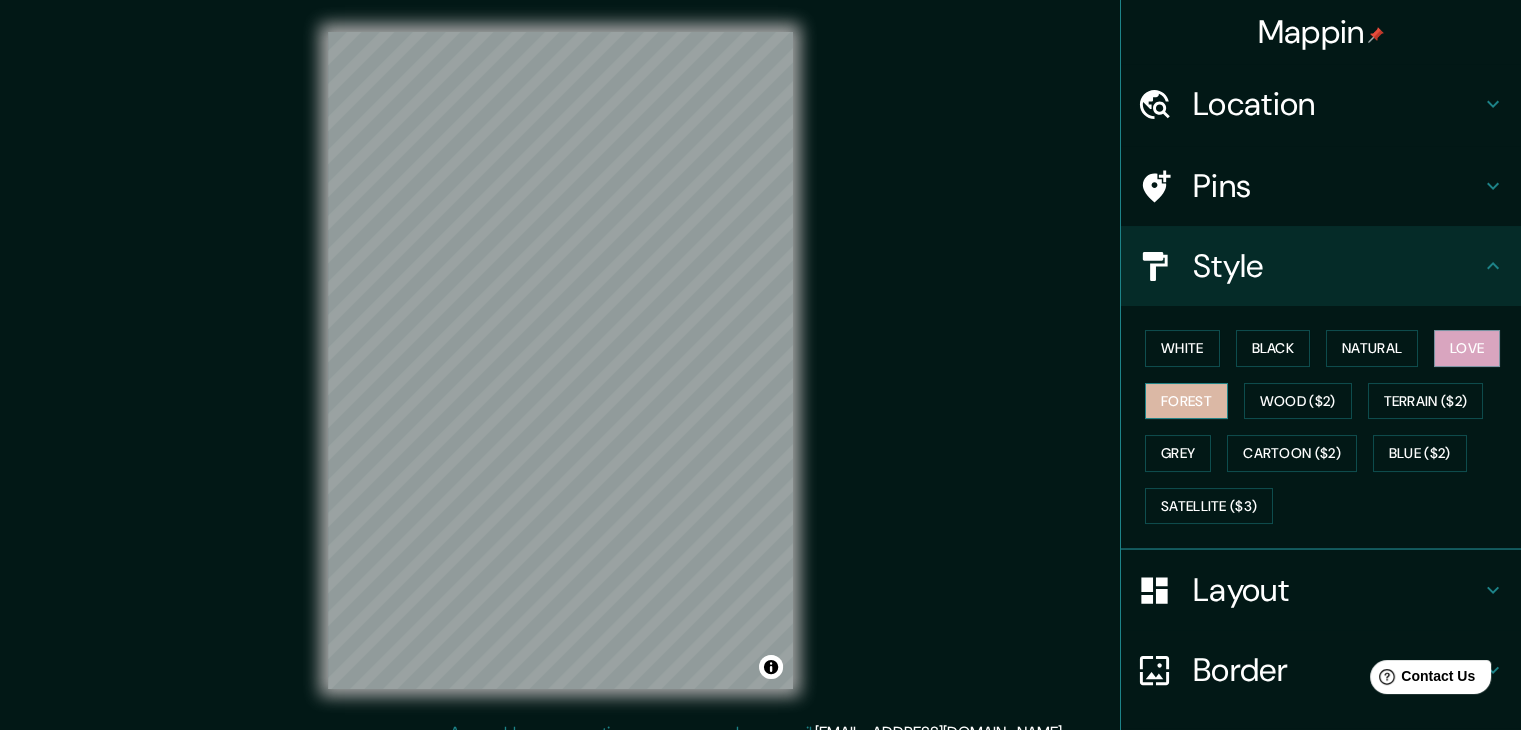 click on "Forest" at bounding box center [1186, 401] 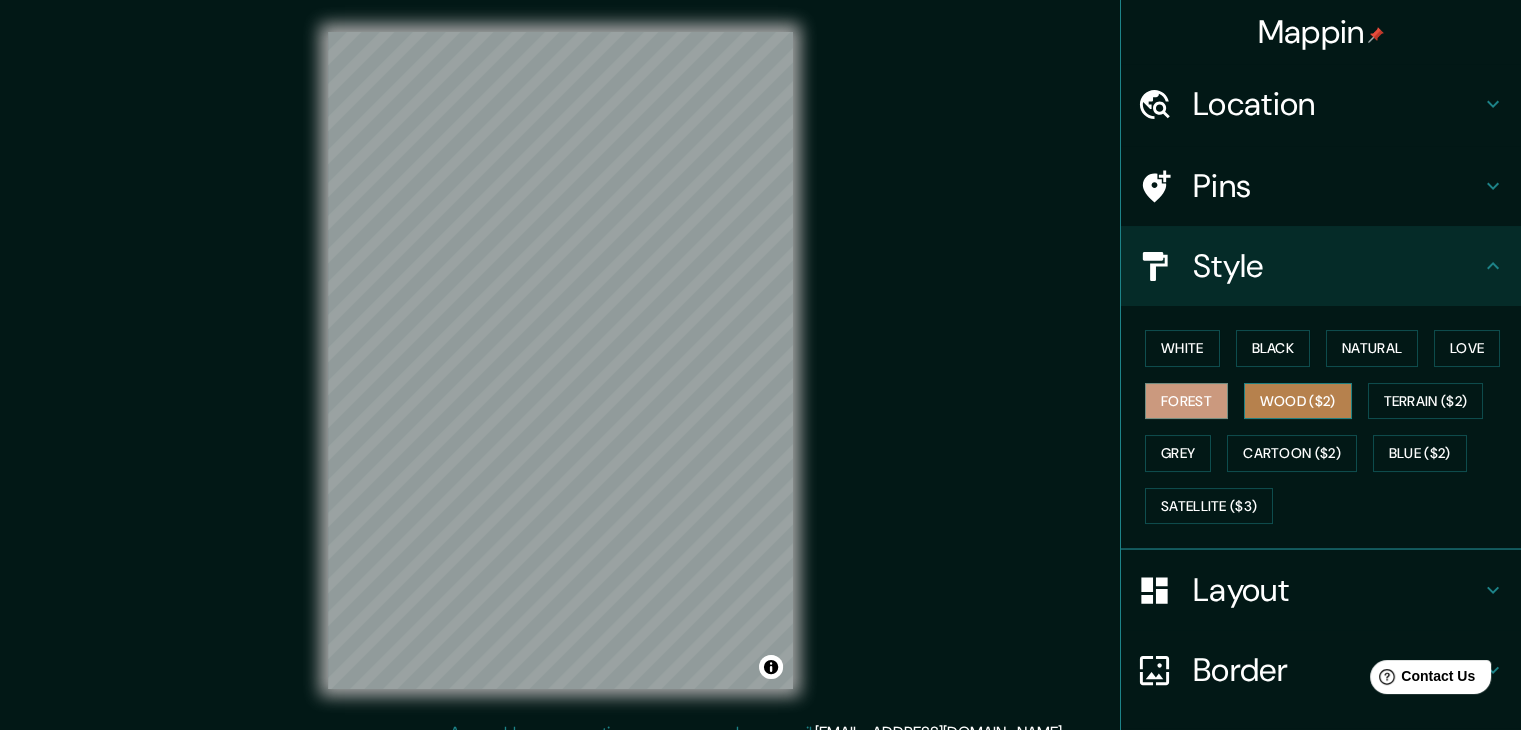 click on "Wood ($2)" at bounding box center [1298, 401] 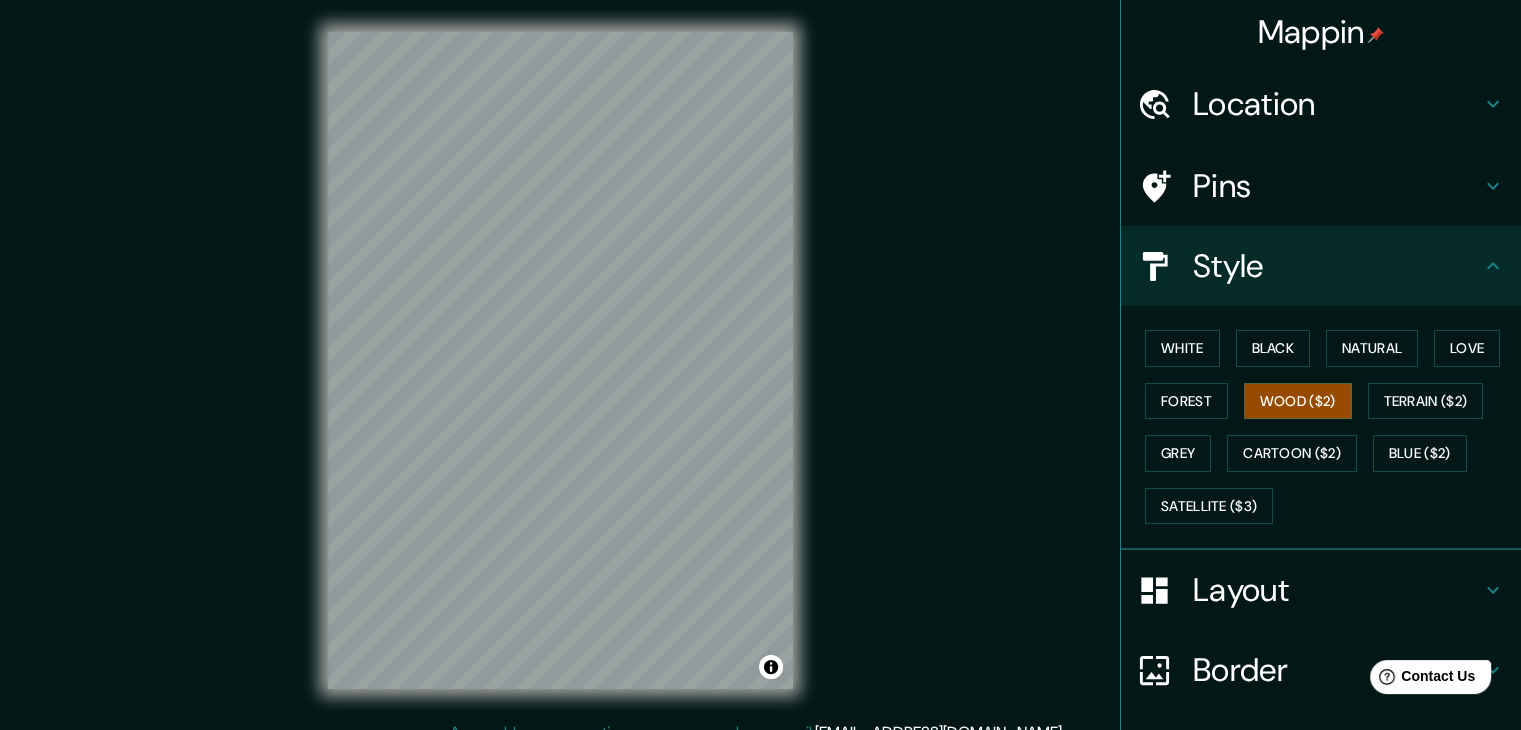 click on "Pins" at bounding box center (1337, 186) 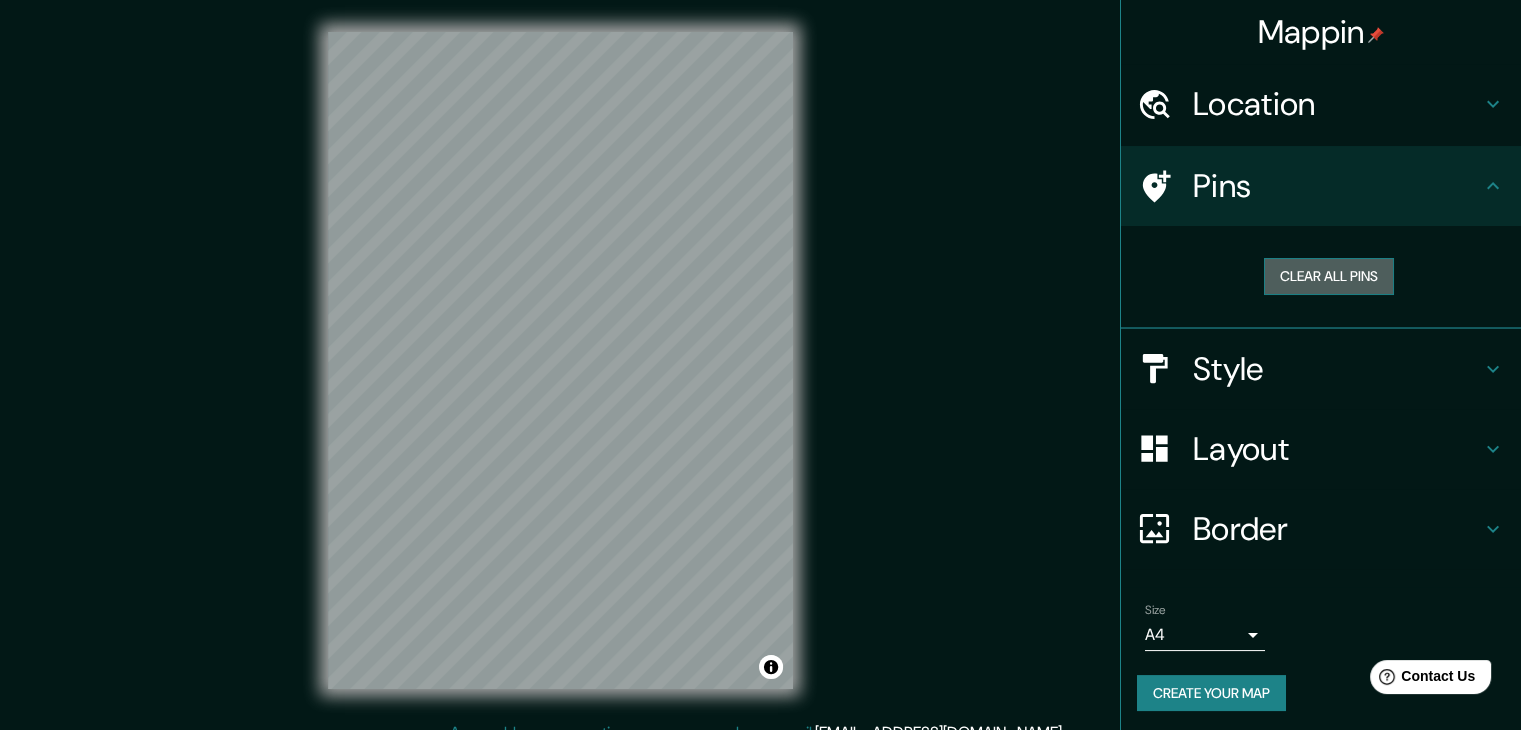 click on "Clear all pins" at bounding box center (1329, 276) 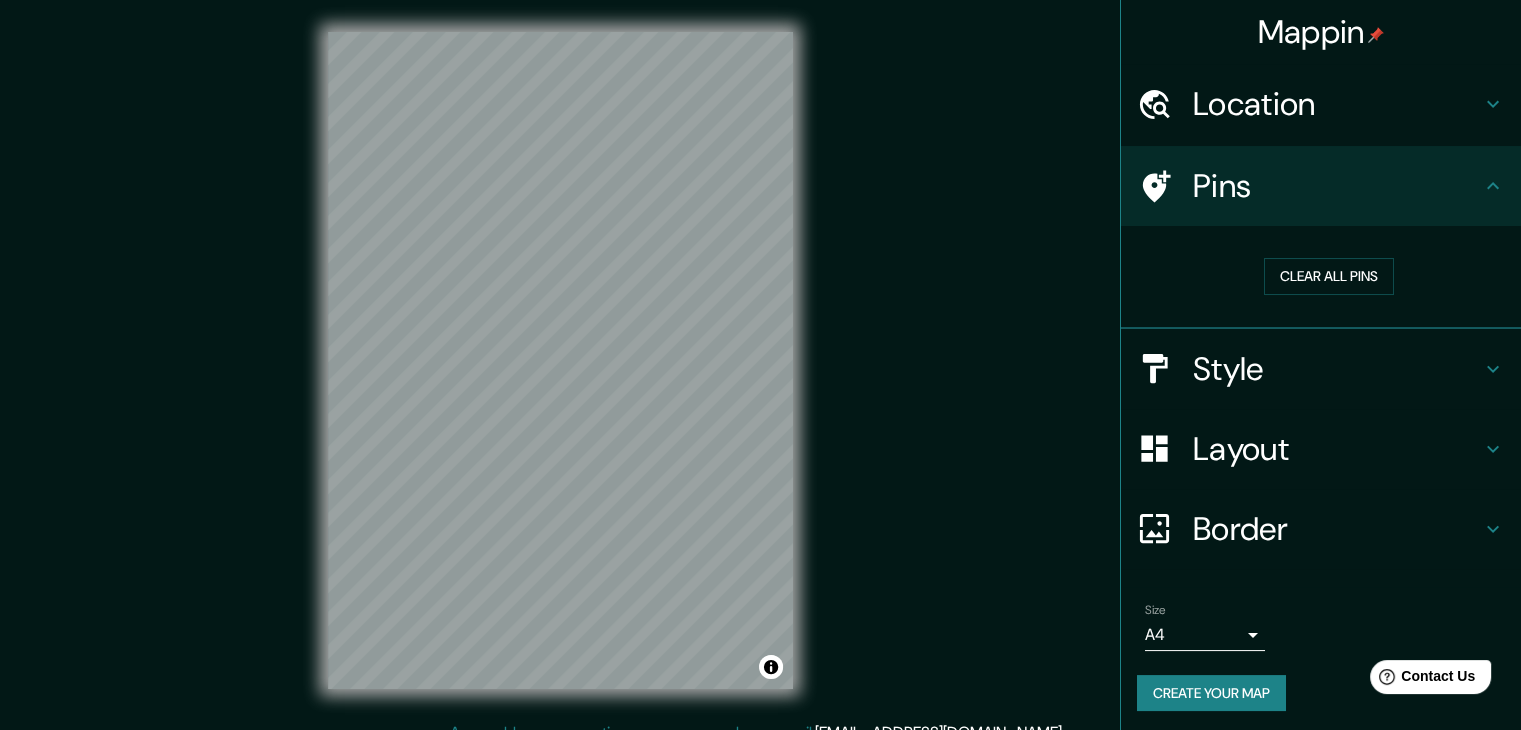 click 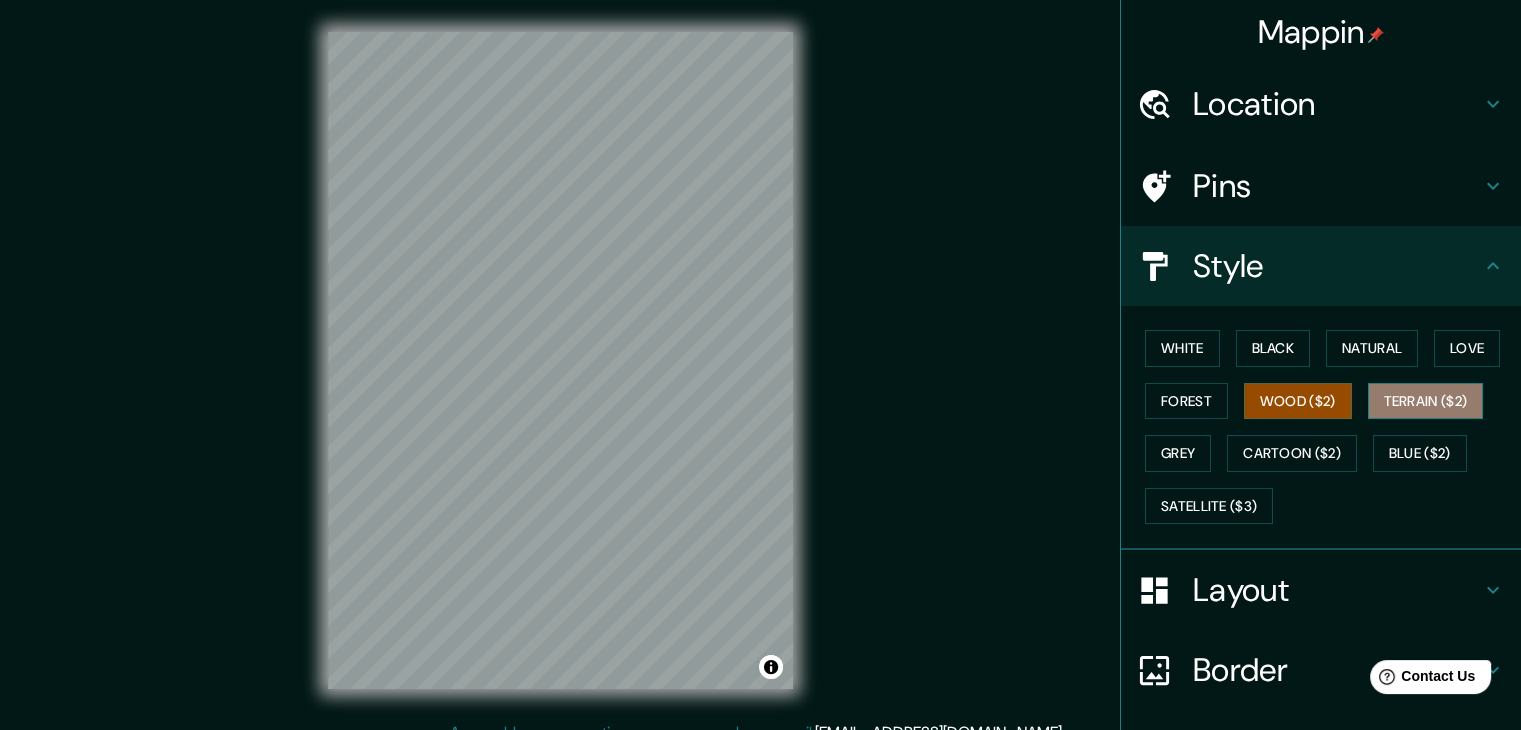 click on "Terrain ($2)" at bounding box center [1426, 401] 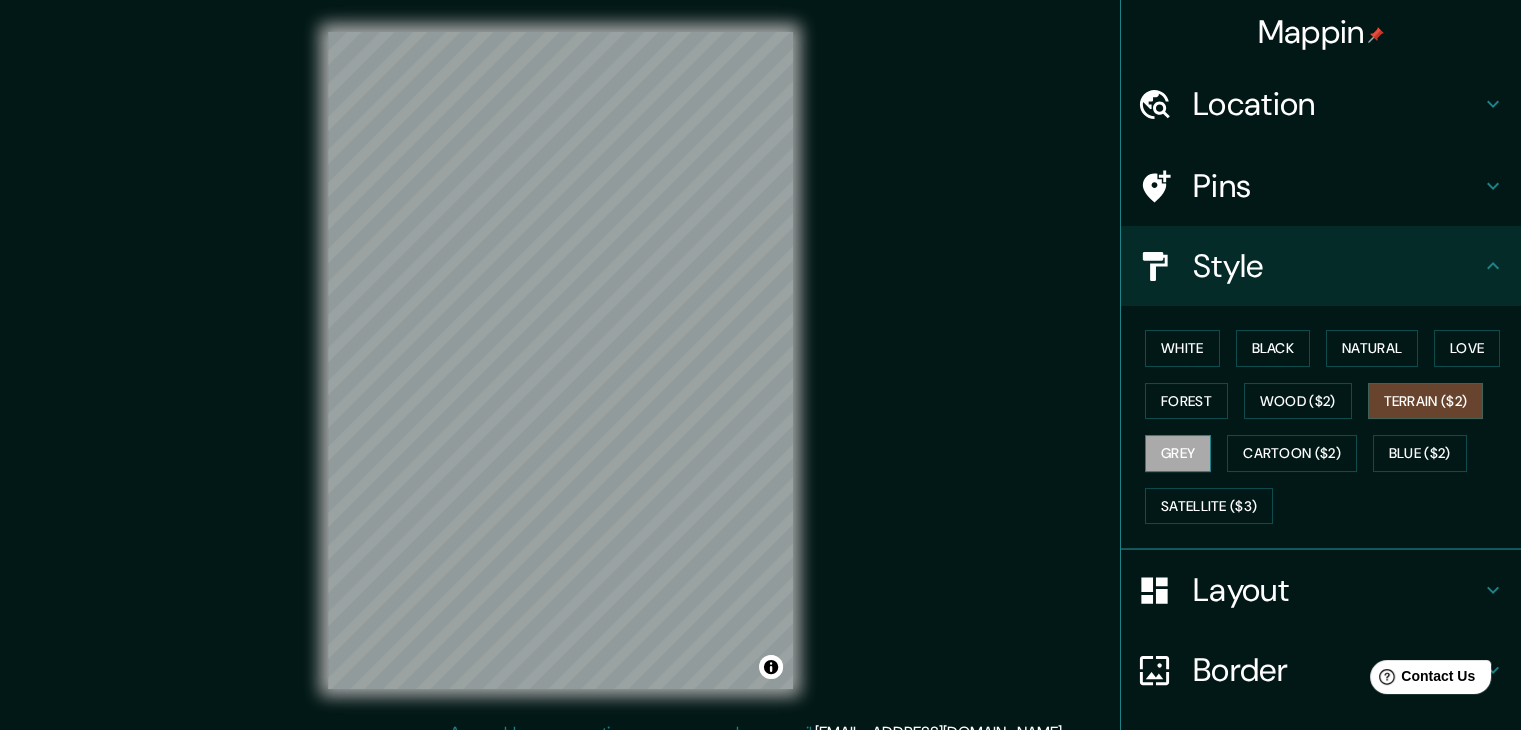 click on "Grey" at bounding box center (1178, 453) 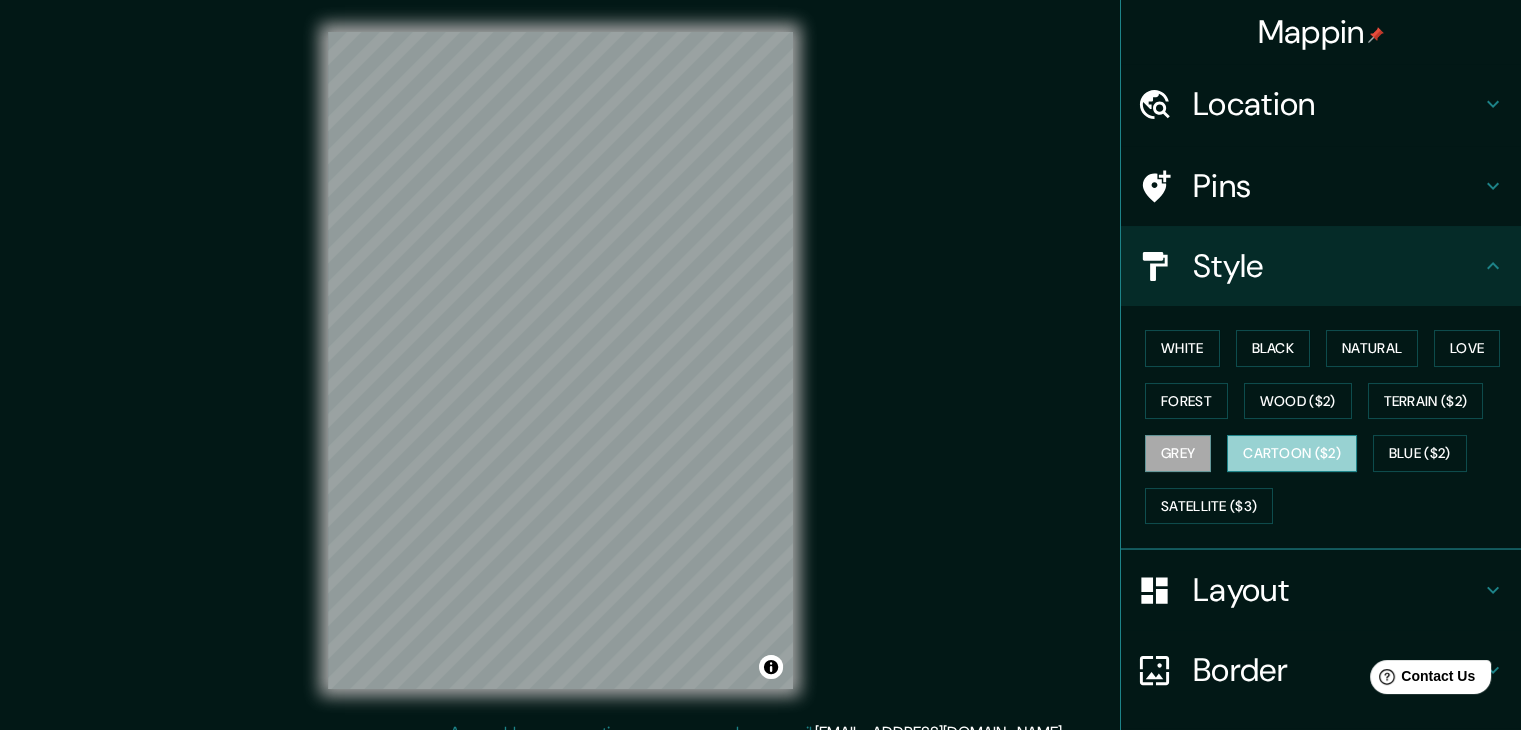 click on "Cartoon ($2)" at bounding box center (1292, 453) 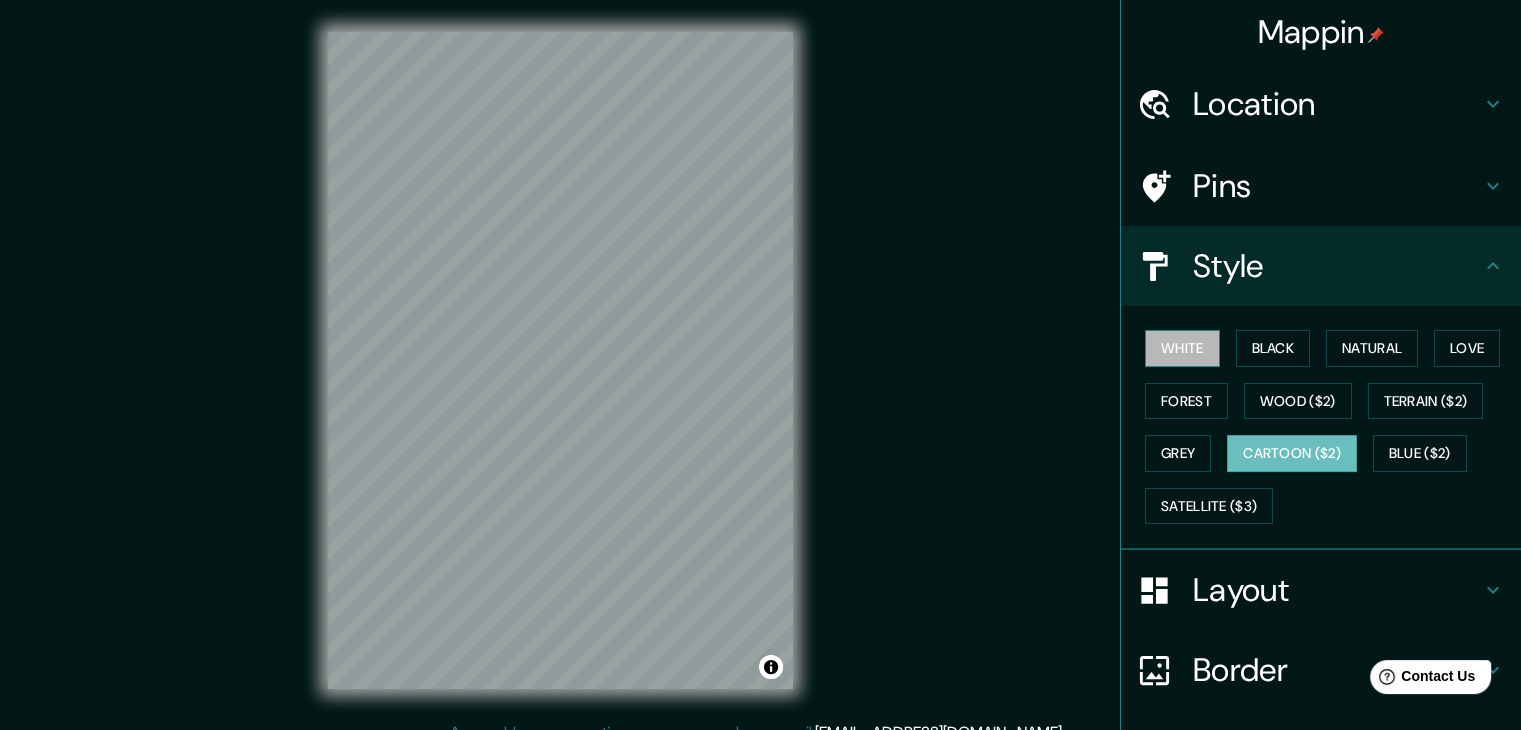 click on "White" at bounding box center (1182, 348) 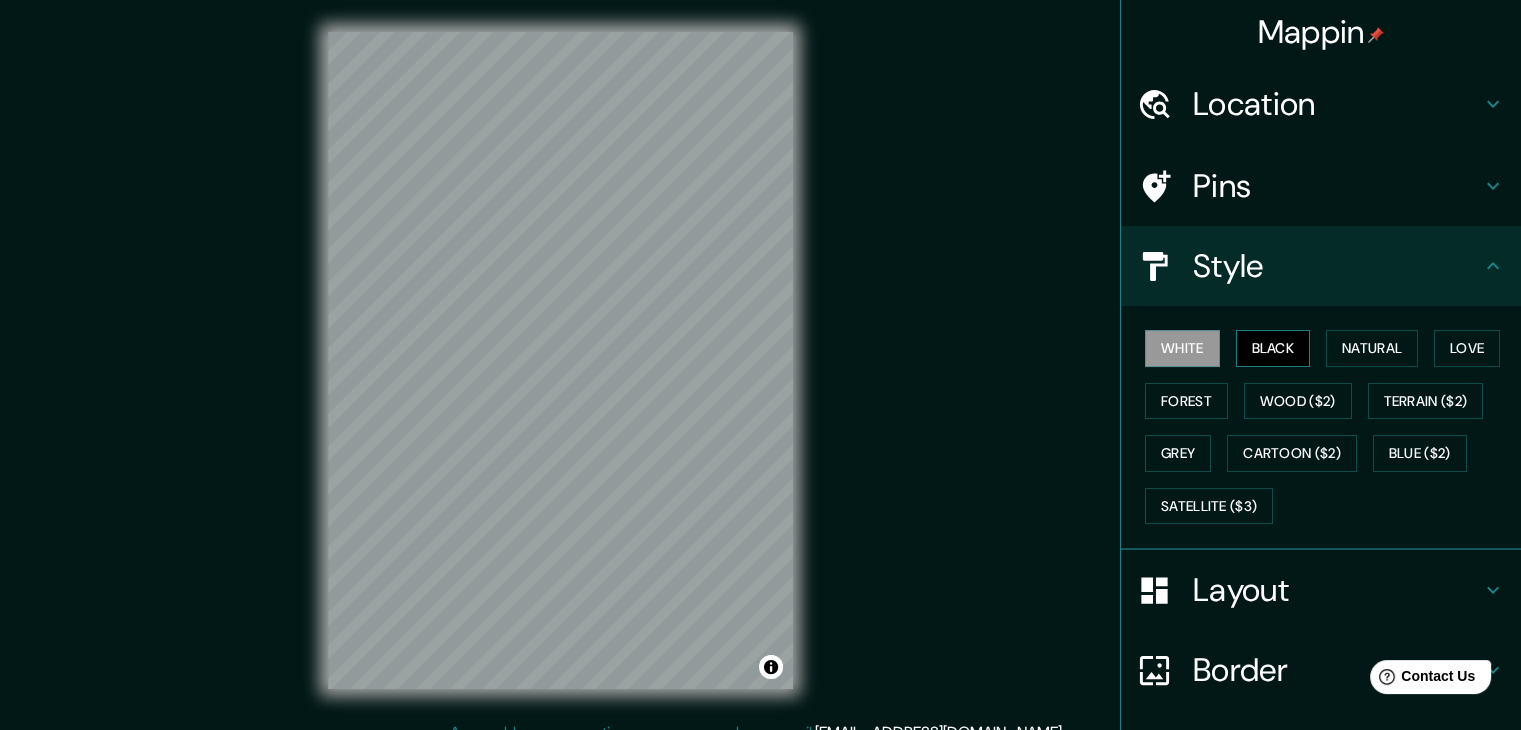 click on "Black" at bounding box center (1273, 348) 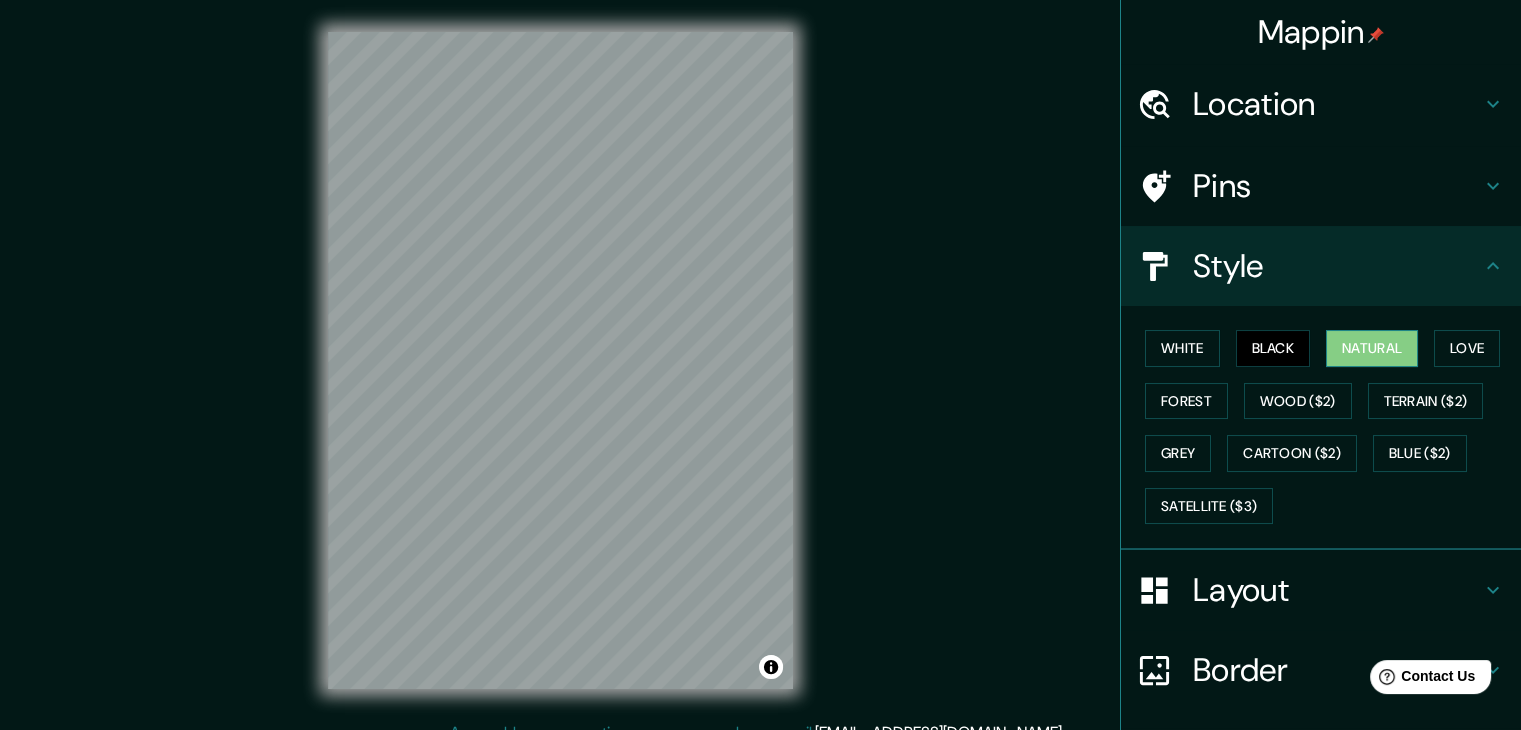 click on "Natural" at bounding box center [1372, 348] 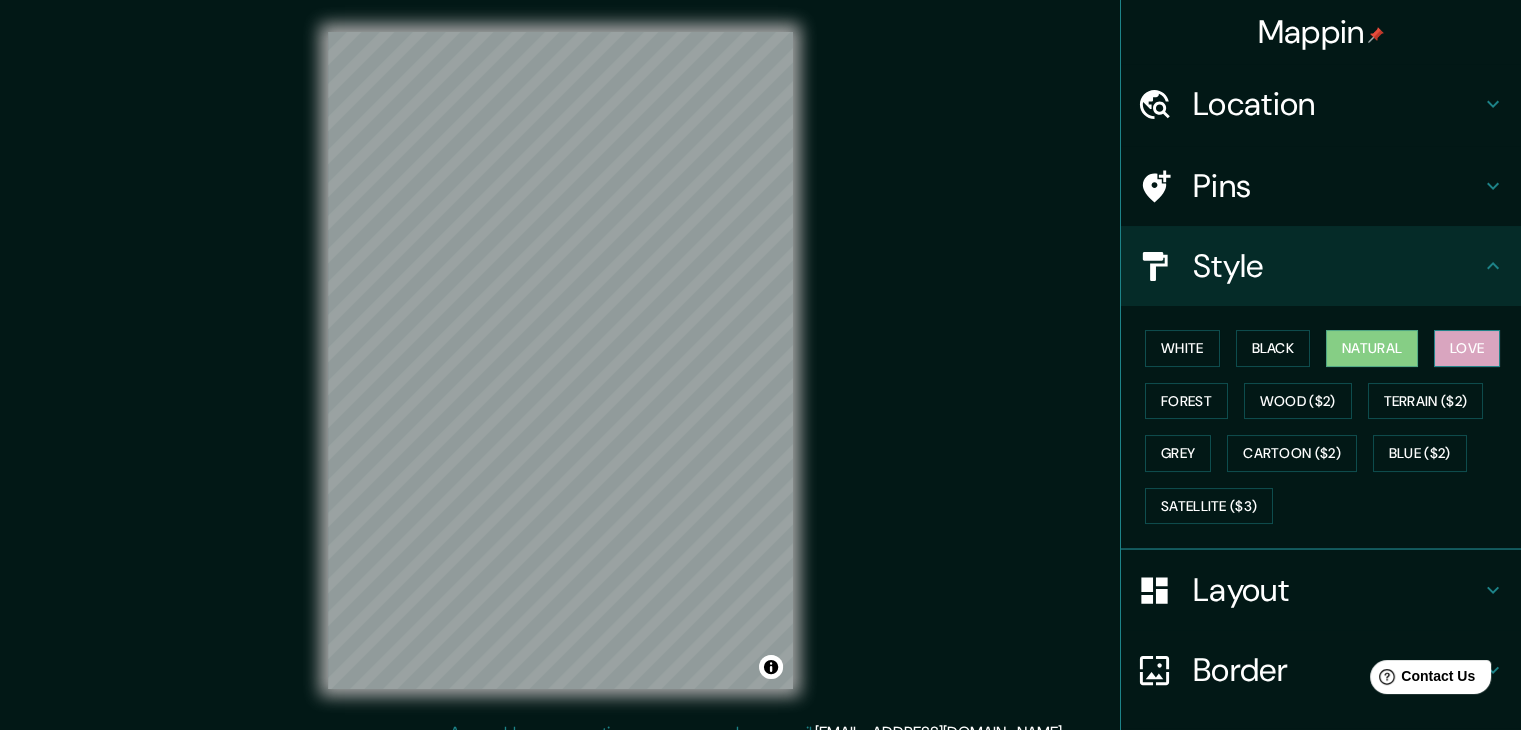click on "Love" at bounding box center (1467, 348) 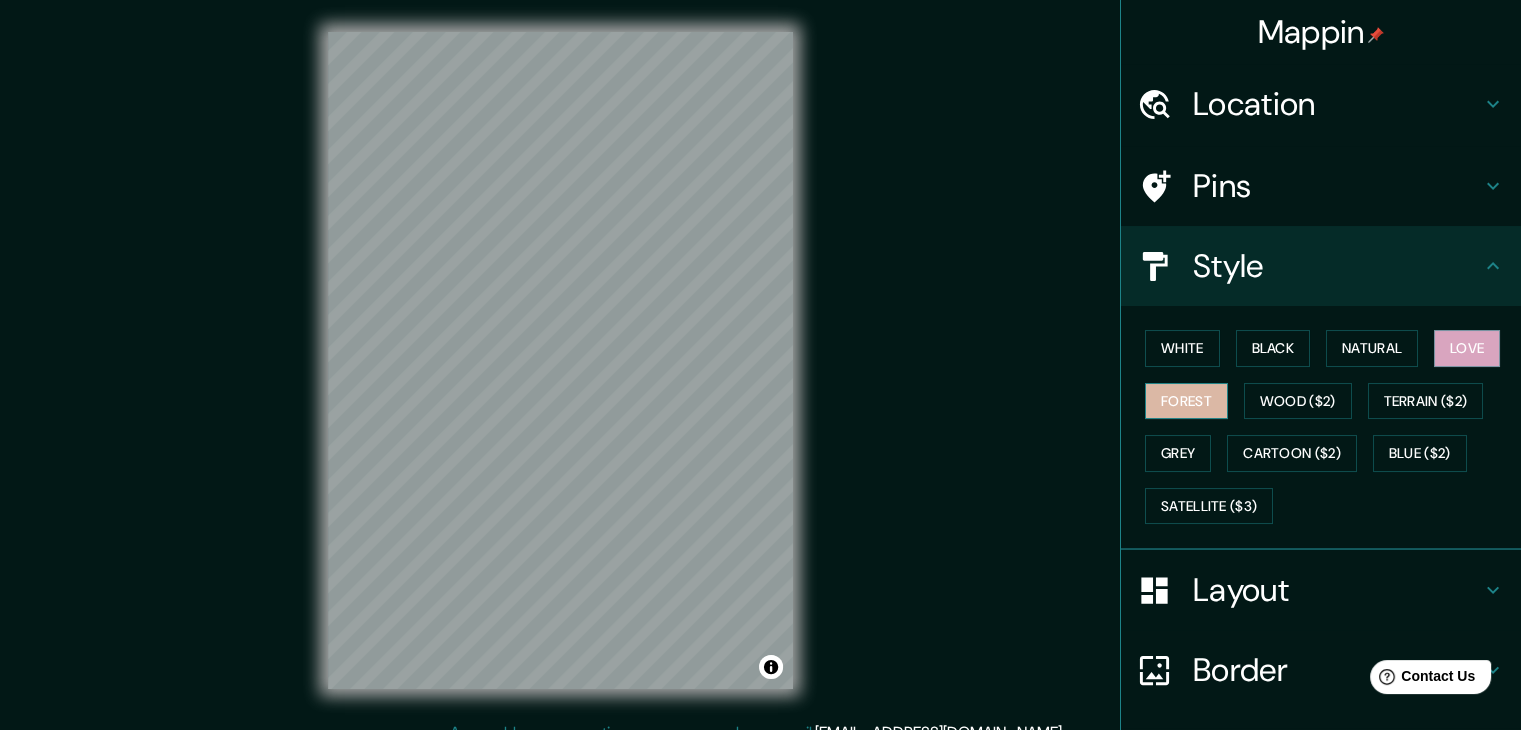 click on "Forest" at bounding box center (1186, 401) 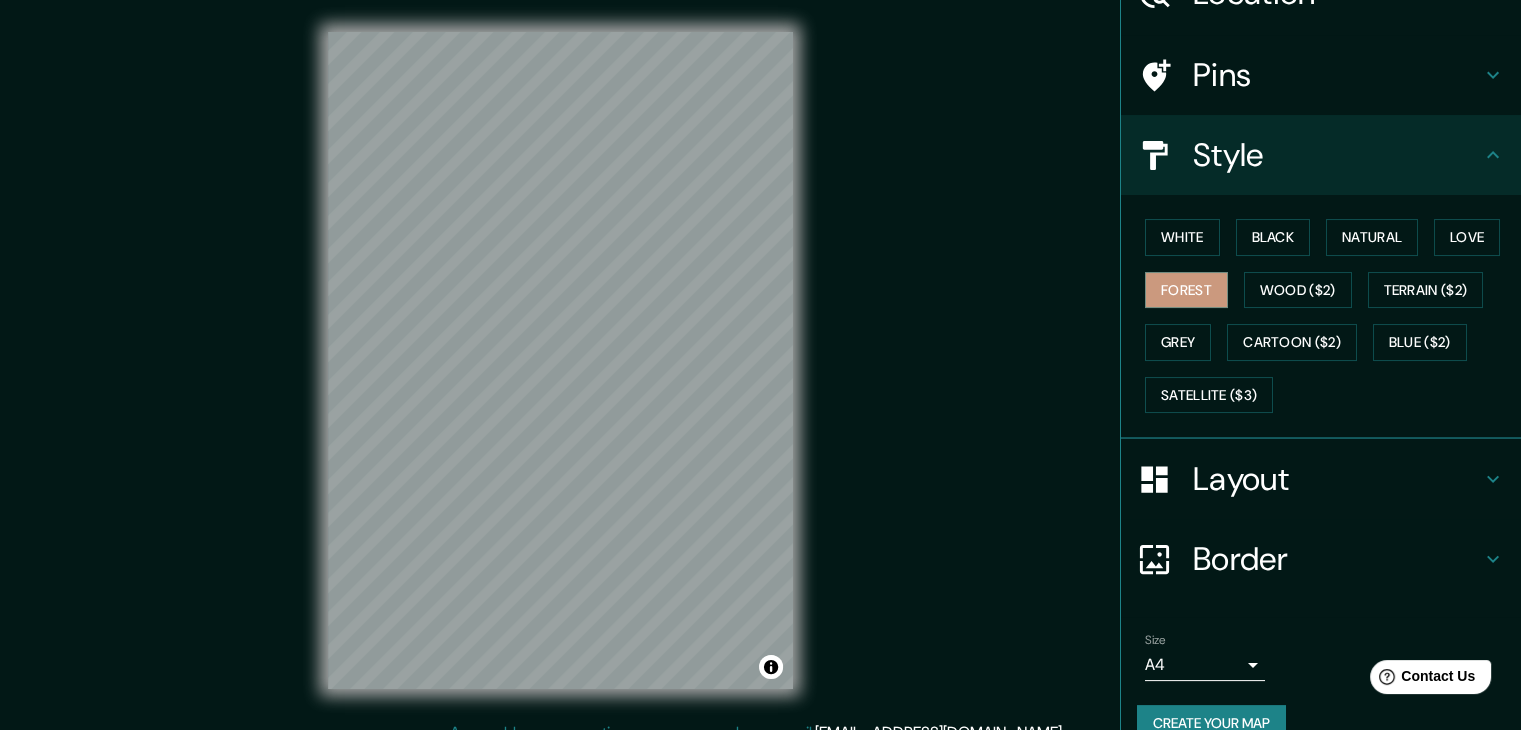 scroll, scrollTop: 144, scrollLeft: 0, axis: vertical 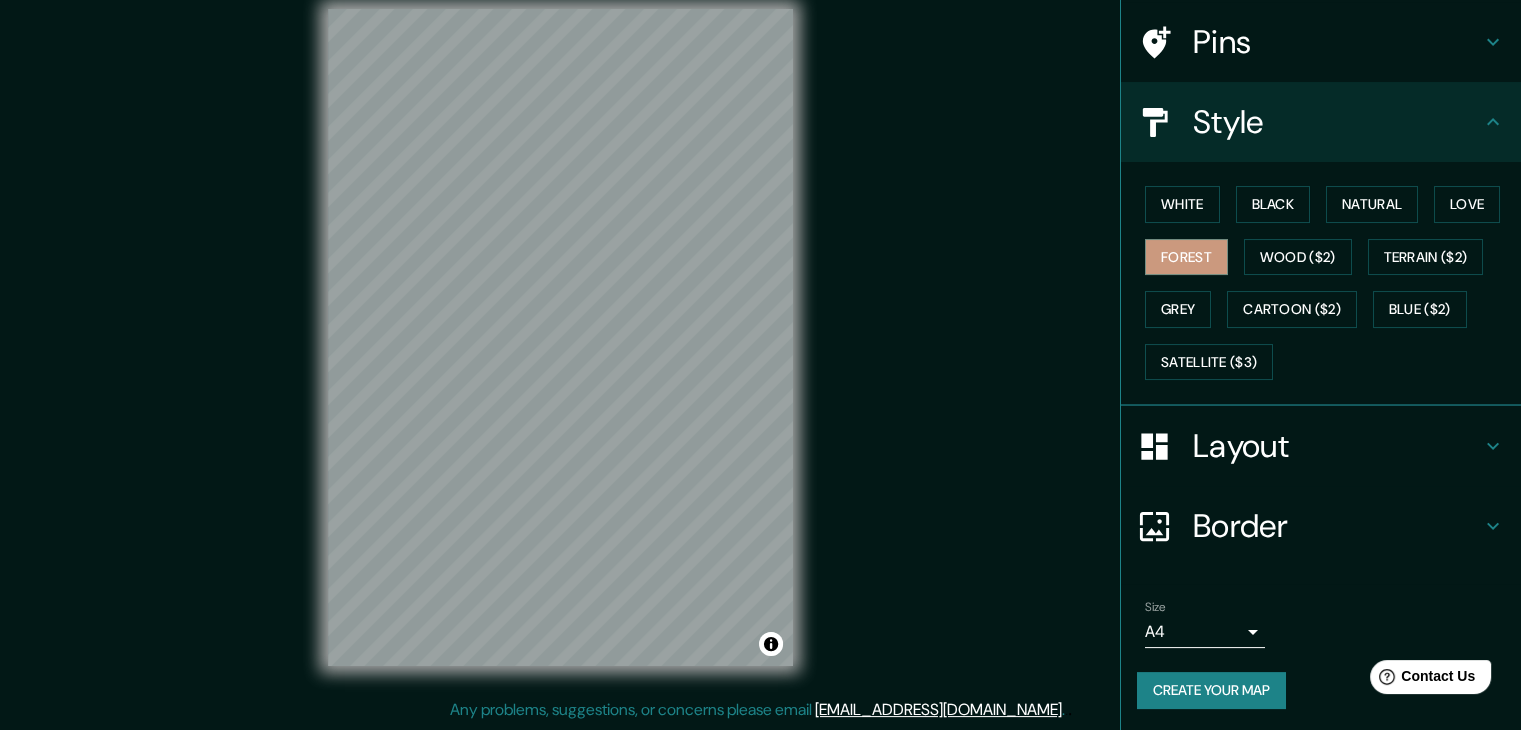click on "Mappin Location [GEOGRAPHIC_DATA], [GEOGRAPHIC_DATA], [GEOGRAPHIC_DATA] Pins Style White Black Natural Love Forest Wood ($2) Terrain ($2) Grey Cartoon ($2) Blue ($2) Satellite ($3) Layout Border Choose a border.  Hint : you can make layers of the frame opaque to create some cool effects. None Simple Transparent Fancy Size A4 single Create your map © Mapbox   © OpenStreetMap   Improve this map Any problems, suggestions, or concerns please email    [EMAIL_ADDRESS][DOMAIN_NAME] . . ." at bounding box center [760, 342] 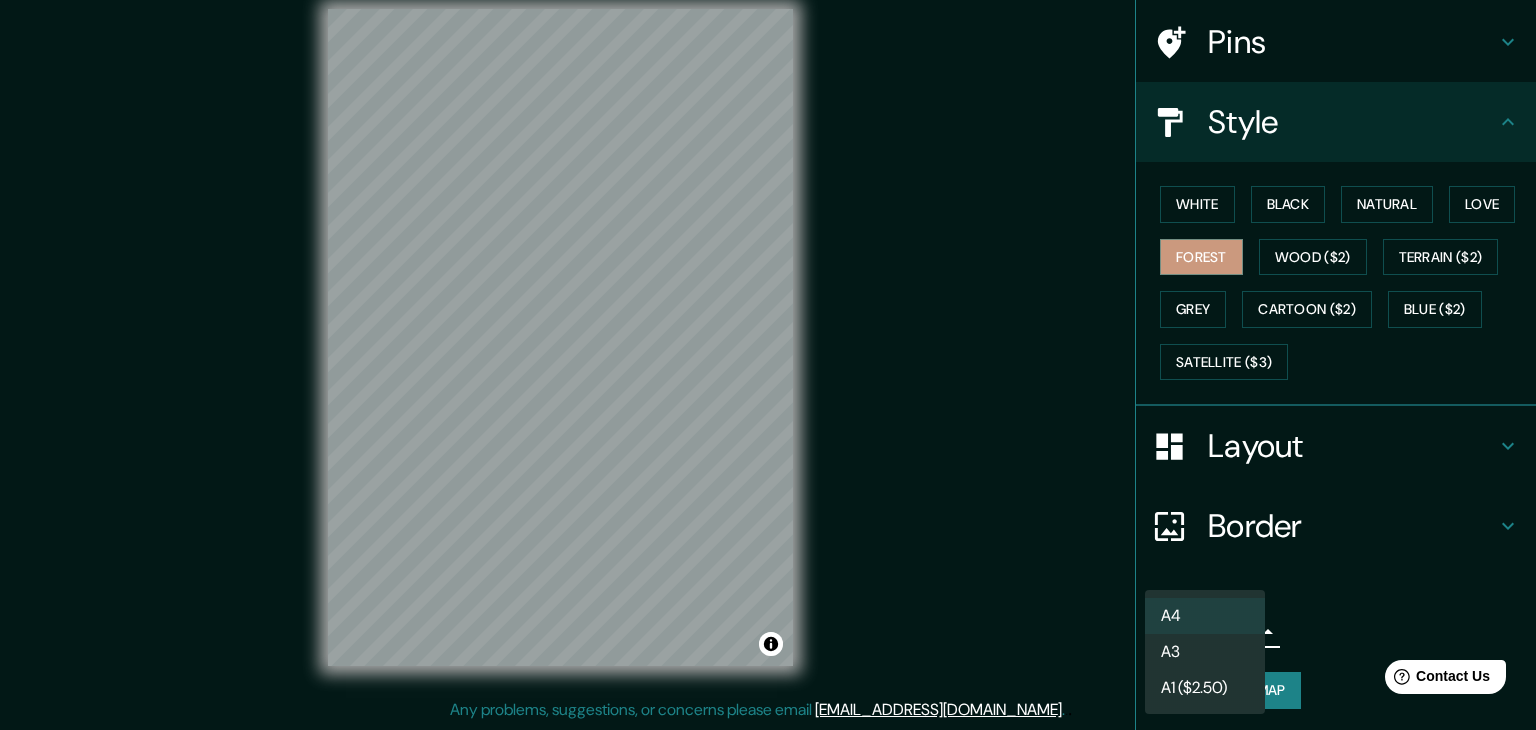 click on "A4" at bounding box center [1205, 616] 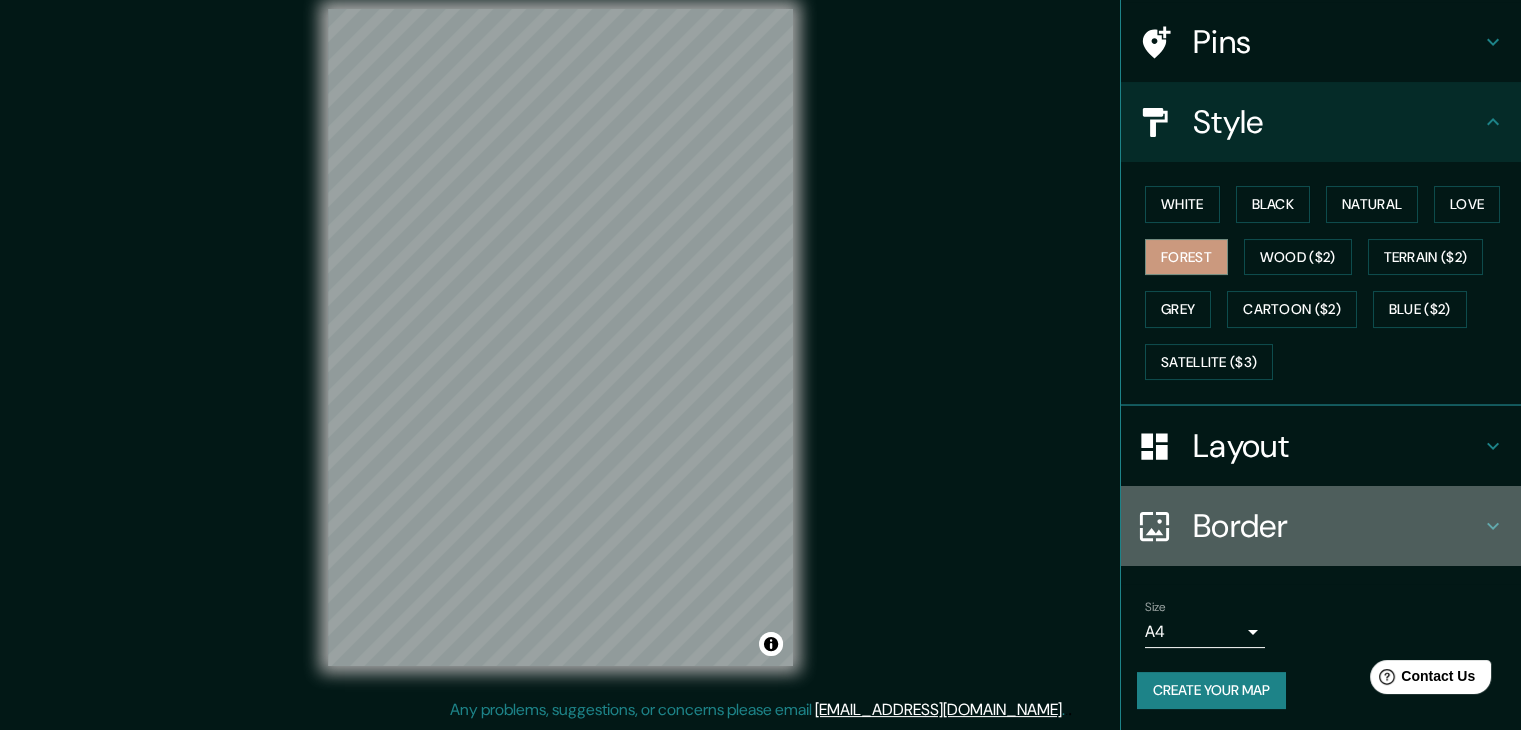 click on "Border" at bounding box center [1337, 526] 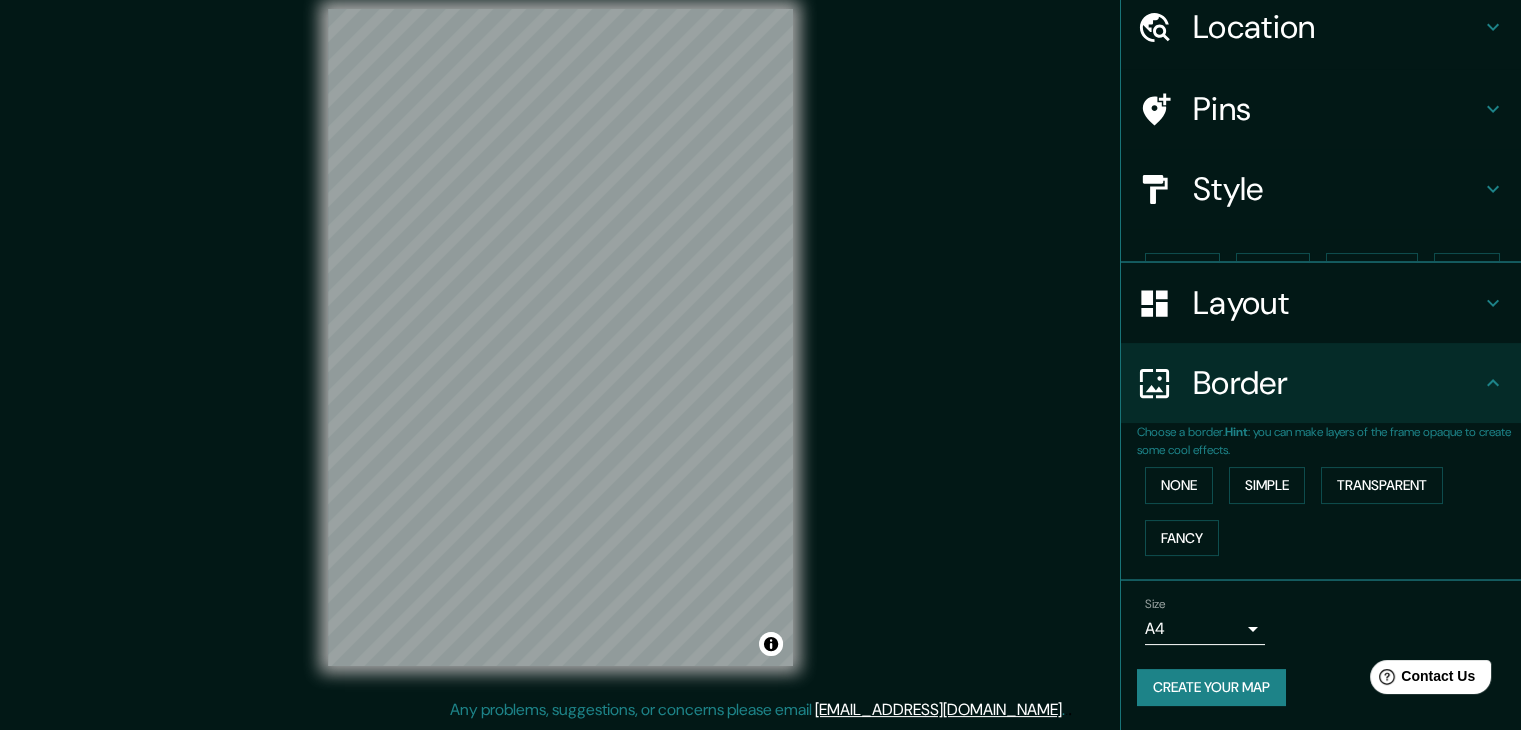 scroll, scrollTop: 42, scrollLeft: 0, axis: vertical 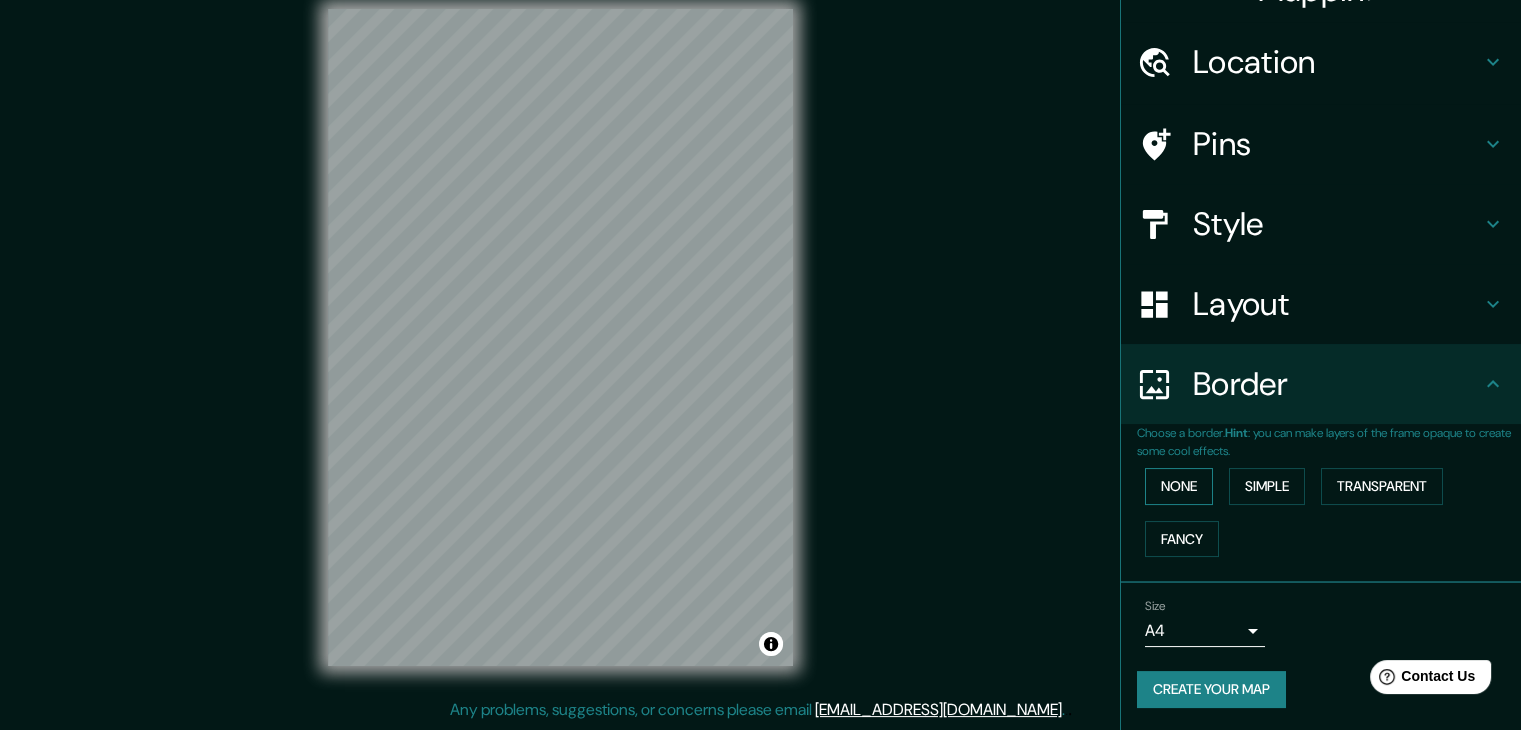 click on "None" at bounding box center [1179, 486] 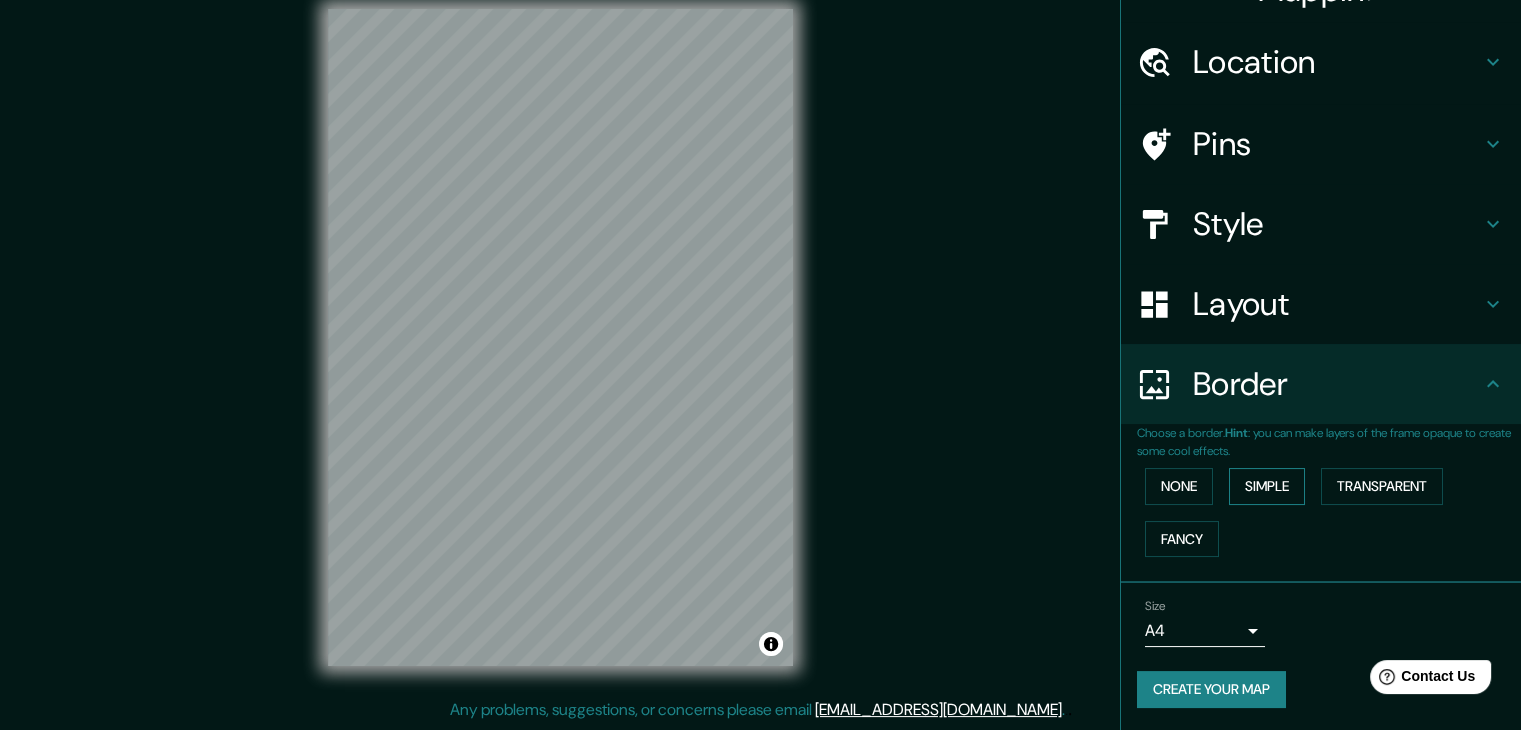 click on "Simple" at bounding box center (1267, 486) 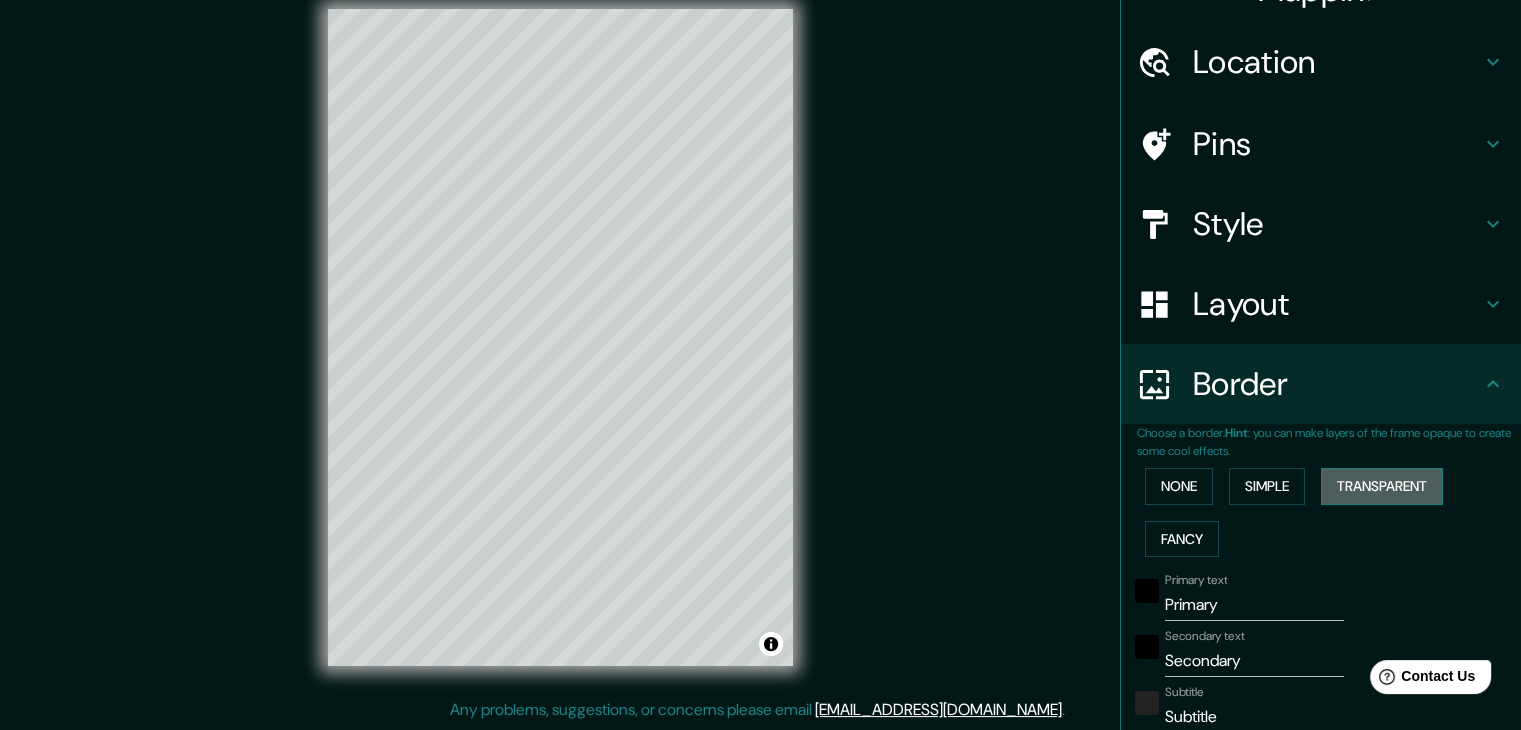 click on "Transparent" at bounding box center (1382, 486) 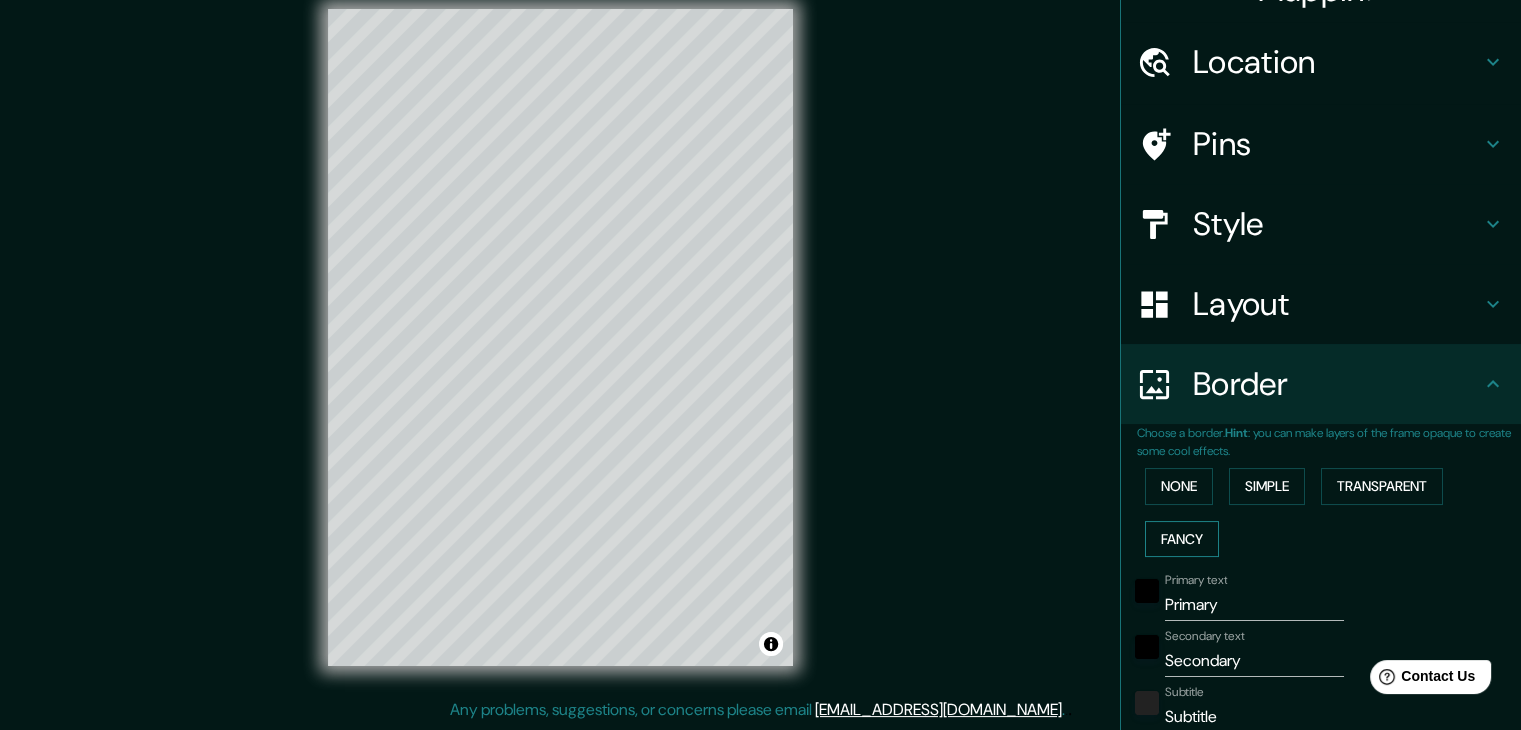click on "Fancy" at bounding box center [1182, 539] 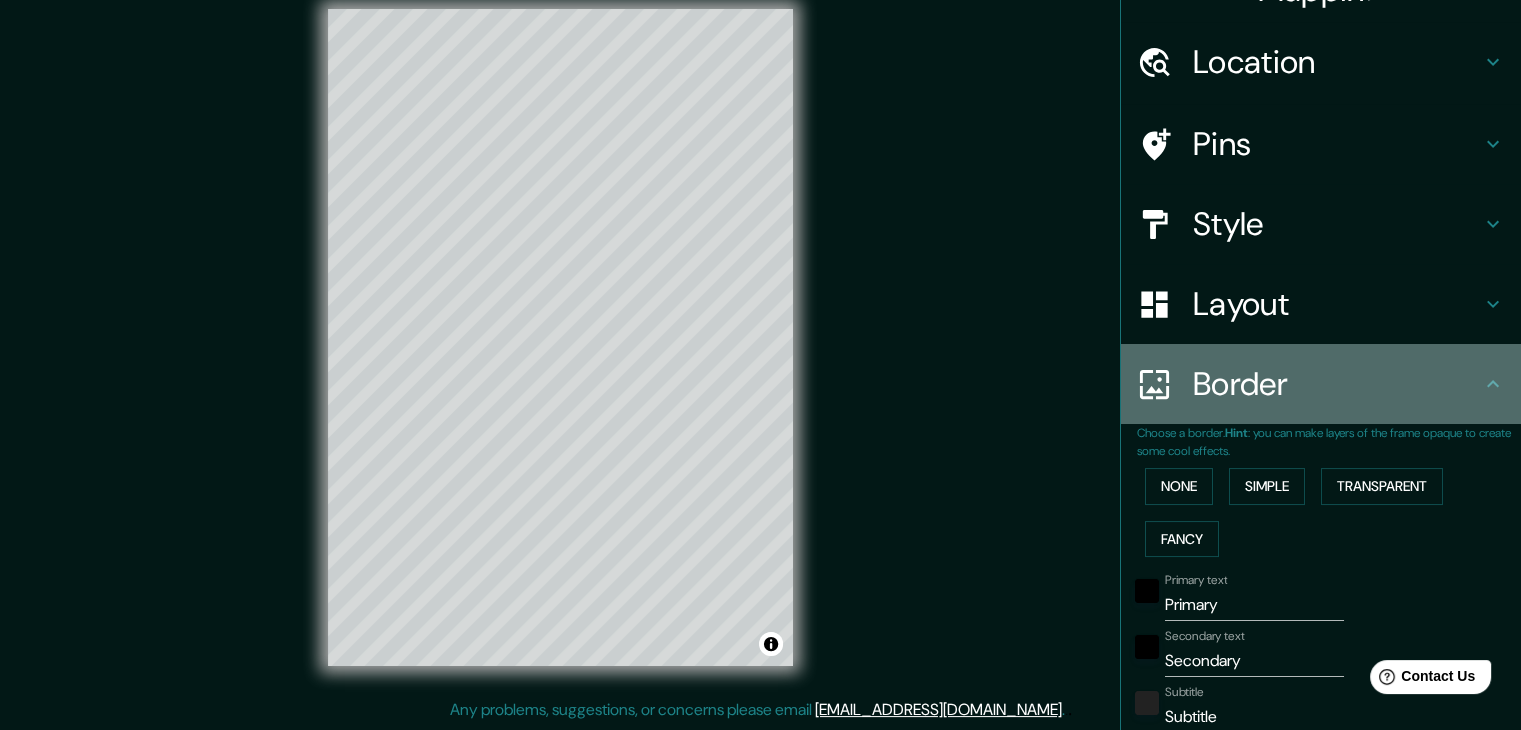 click on "Border" at bounding box center (1337, 384) 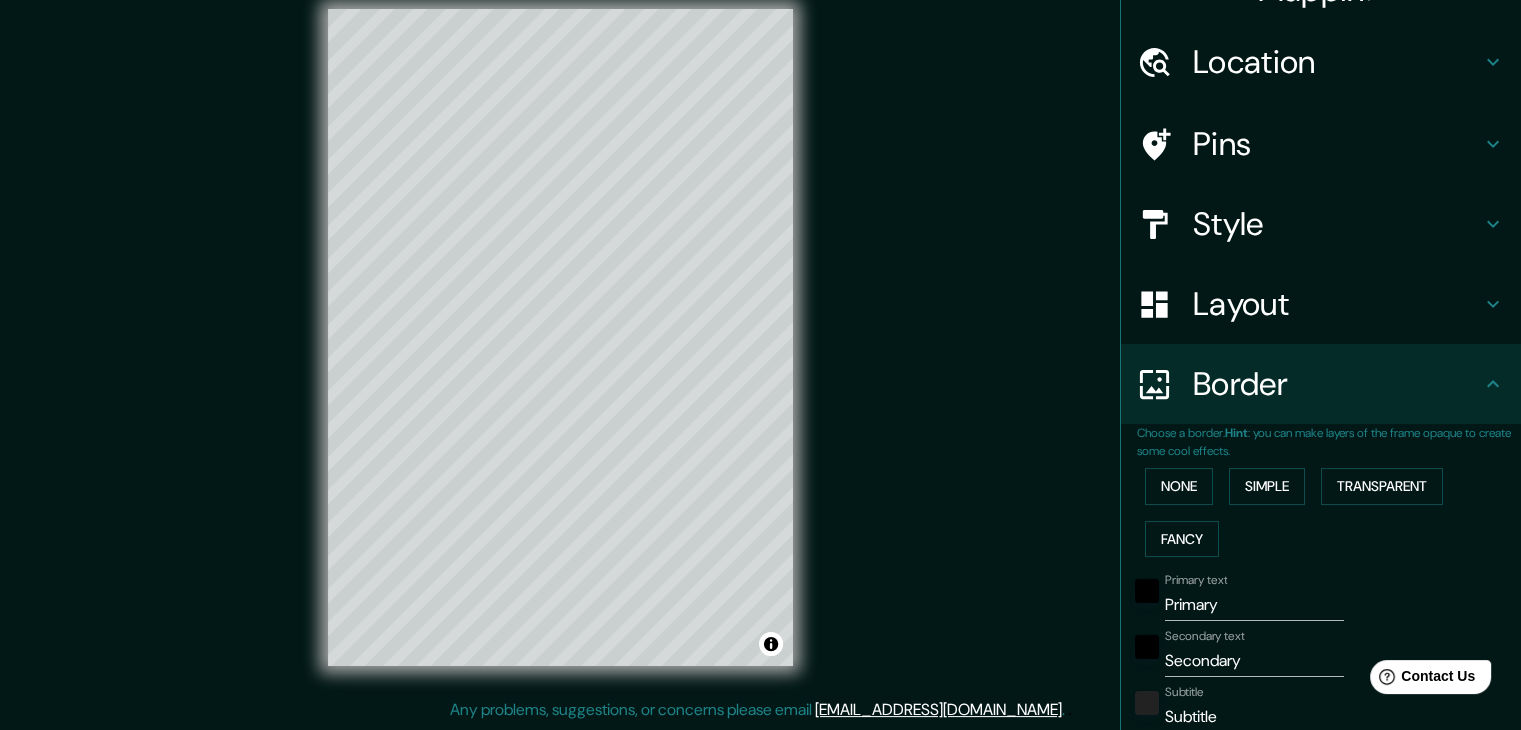 click 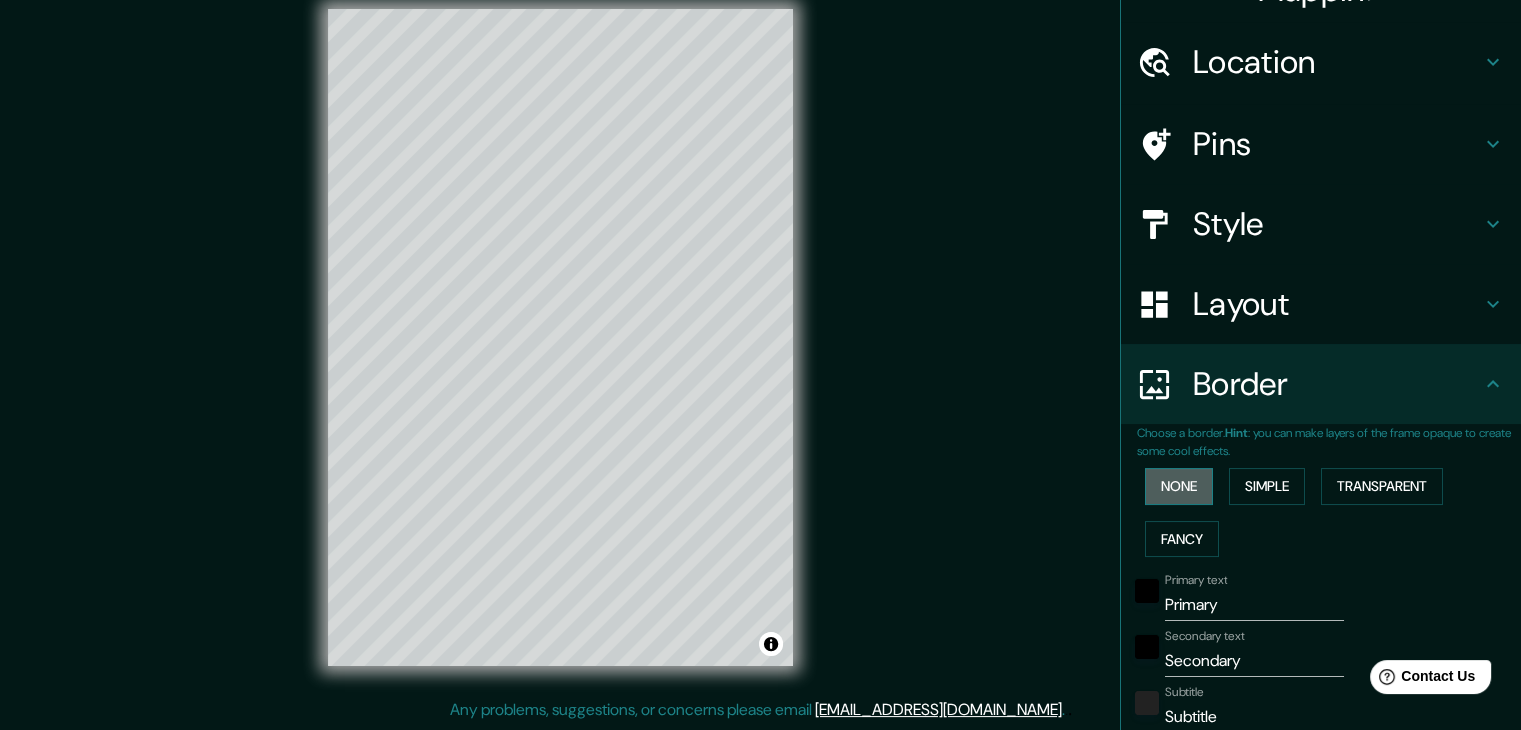 click on "None" at bounding box center (1179, 486) 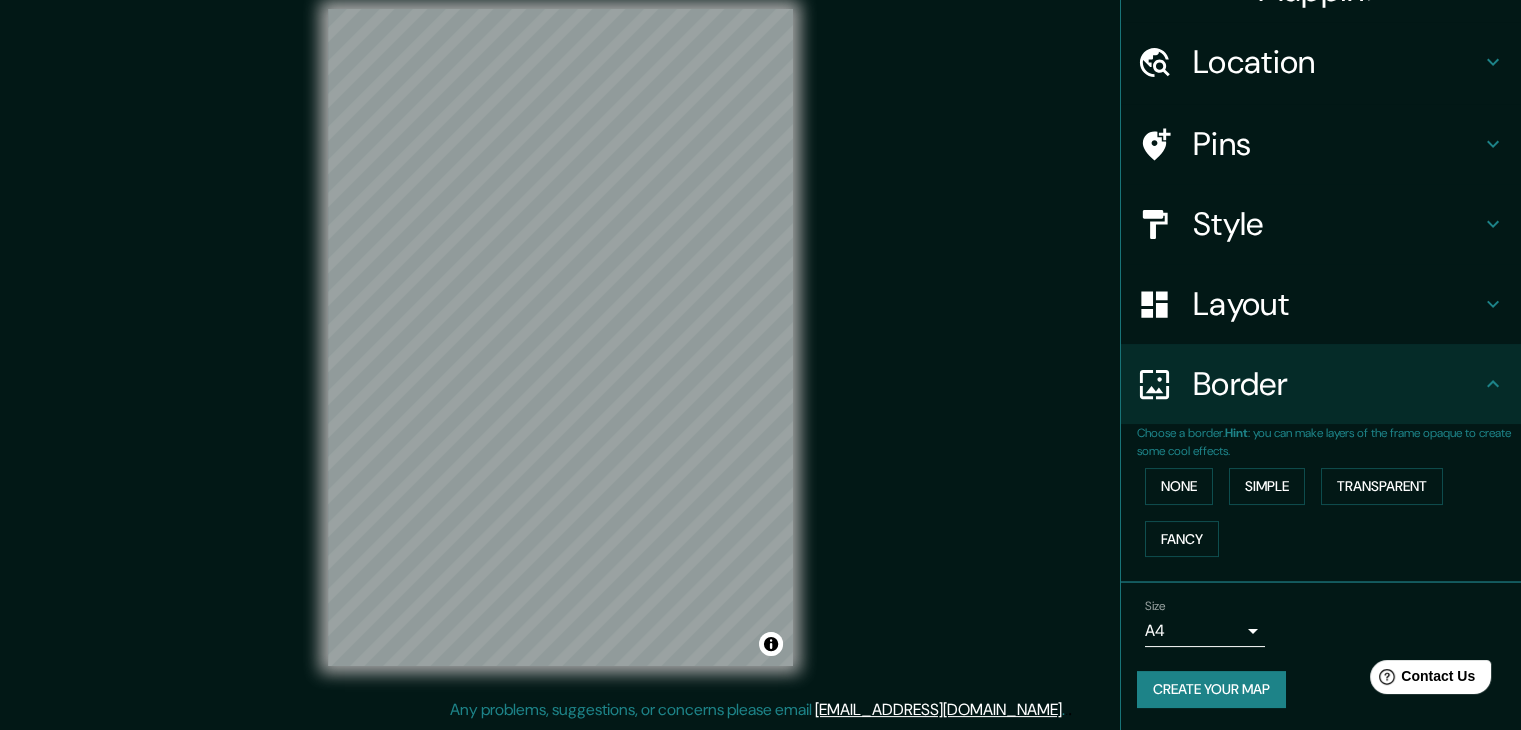 click on "Layout" at bounding box center [1337, 304] 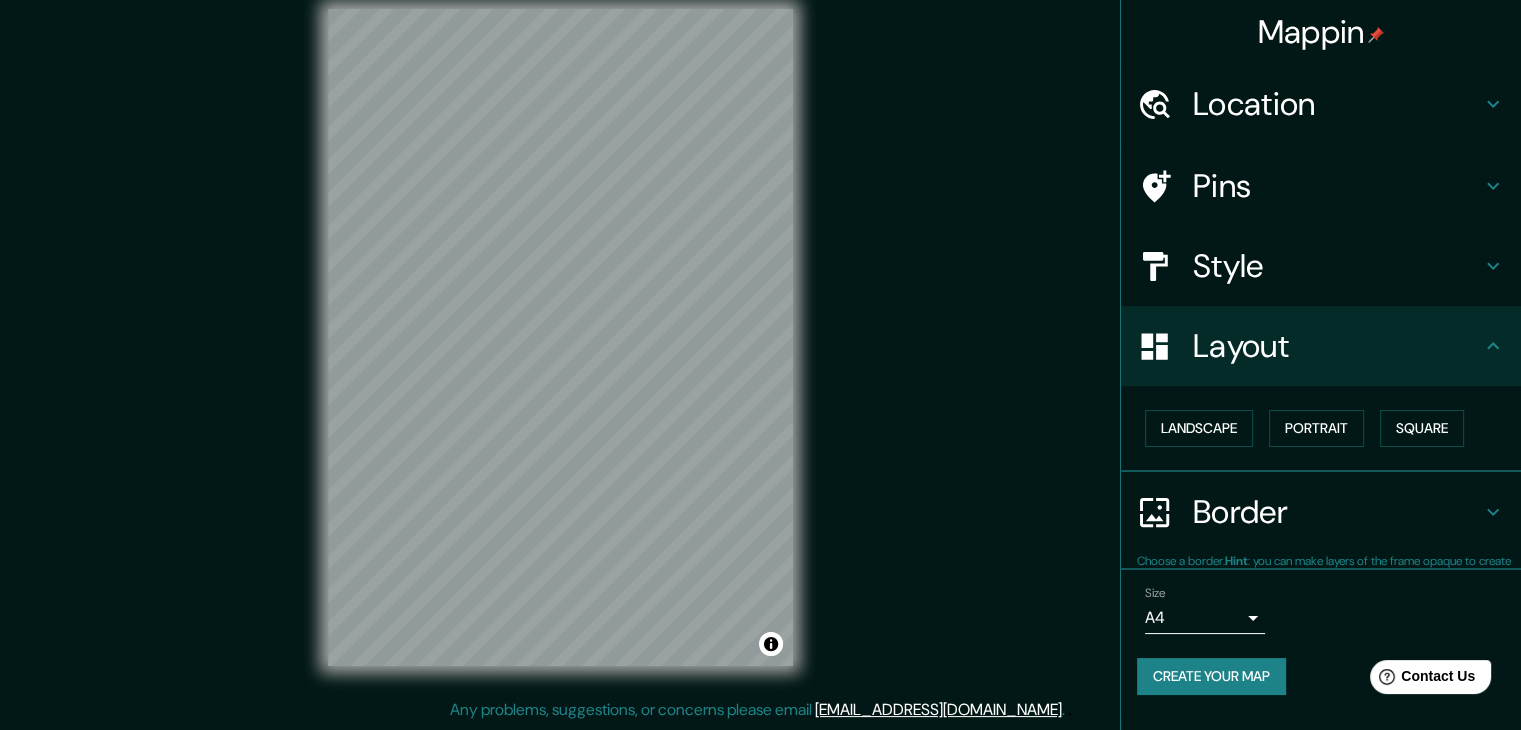 scroll, scrollTop: 0, scrollLeft: 0, axis: both 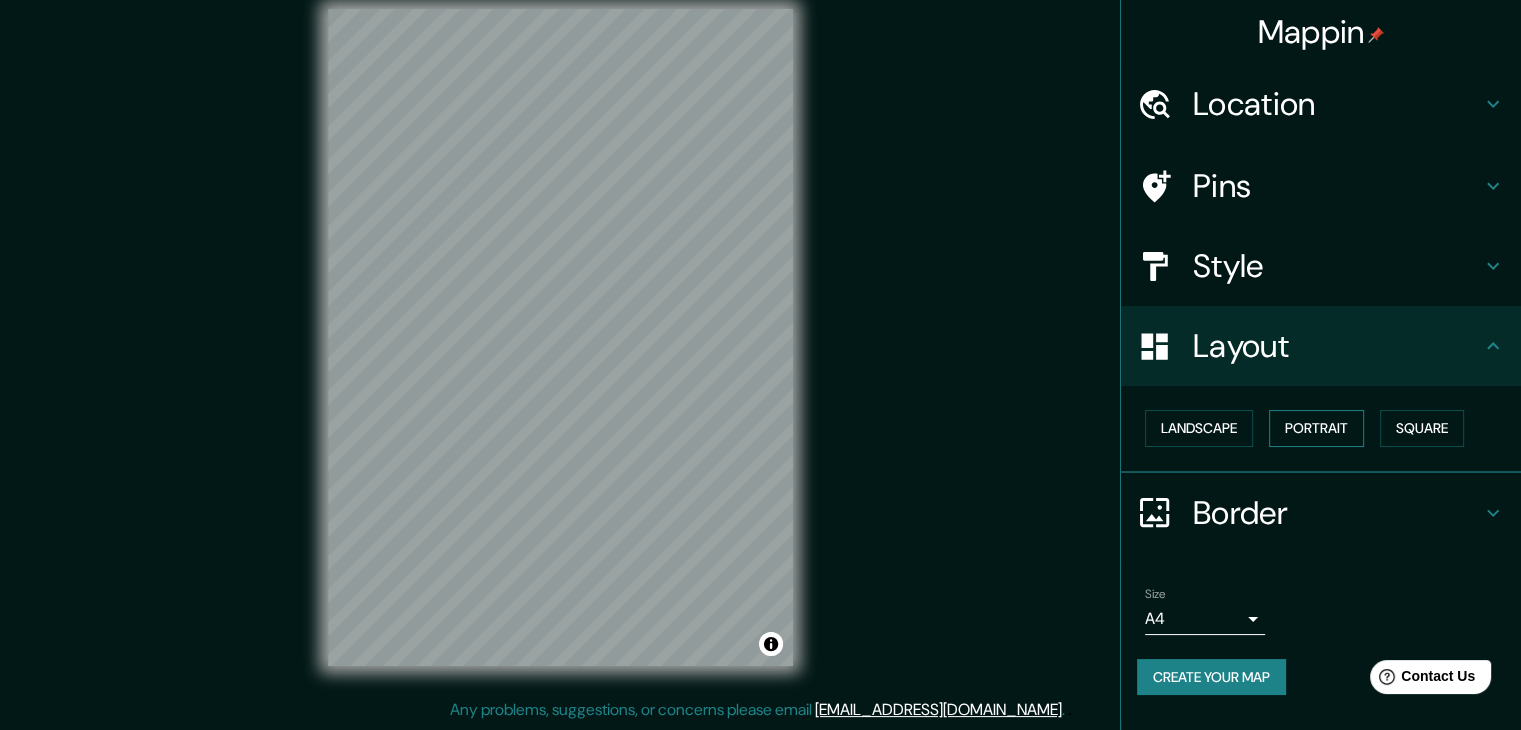 click on "Portrait" at bounding box center (1316, 428) 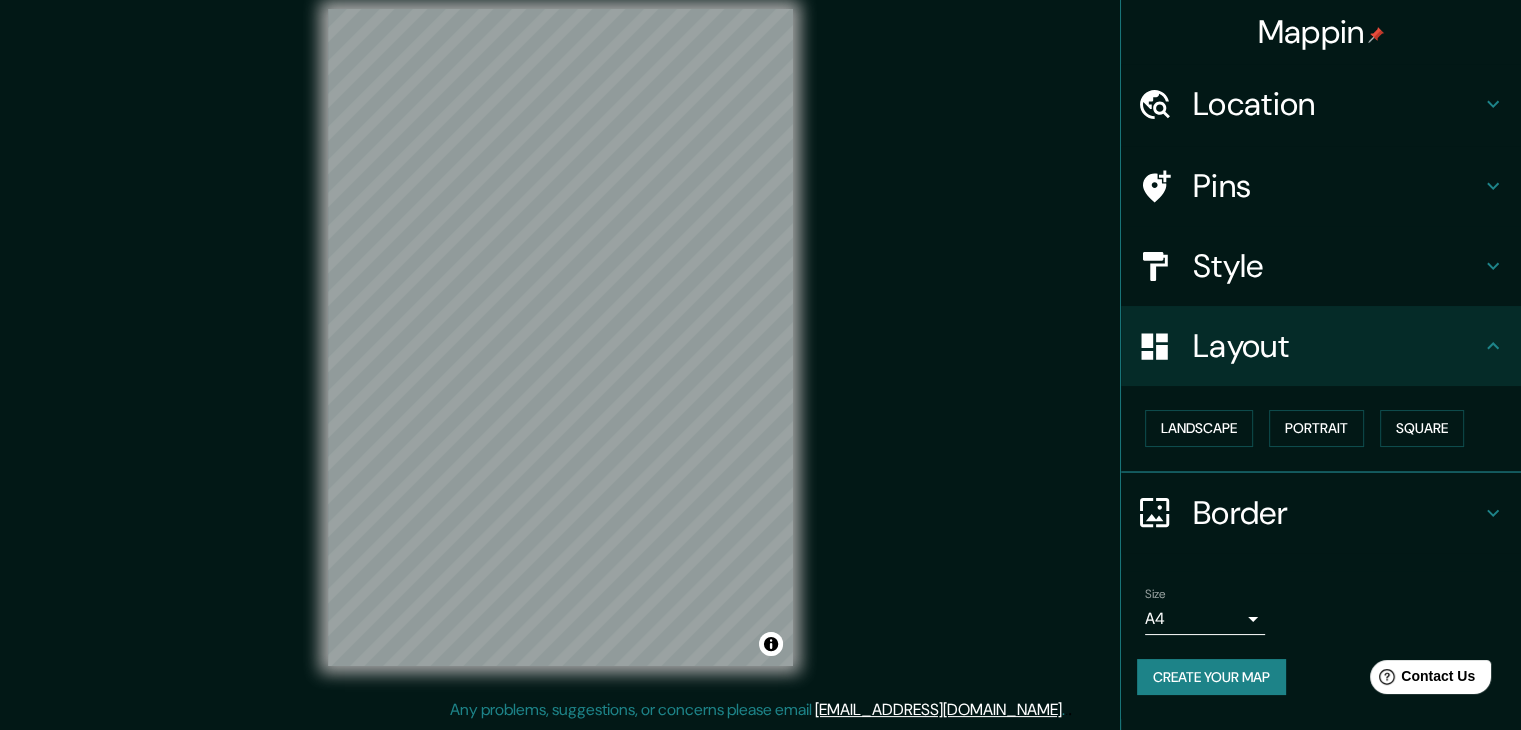click on "Style" at bounding box center [1337, 266] 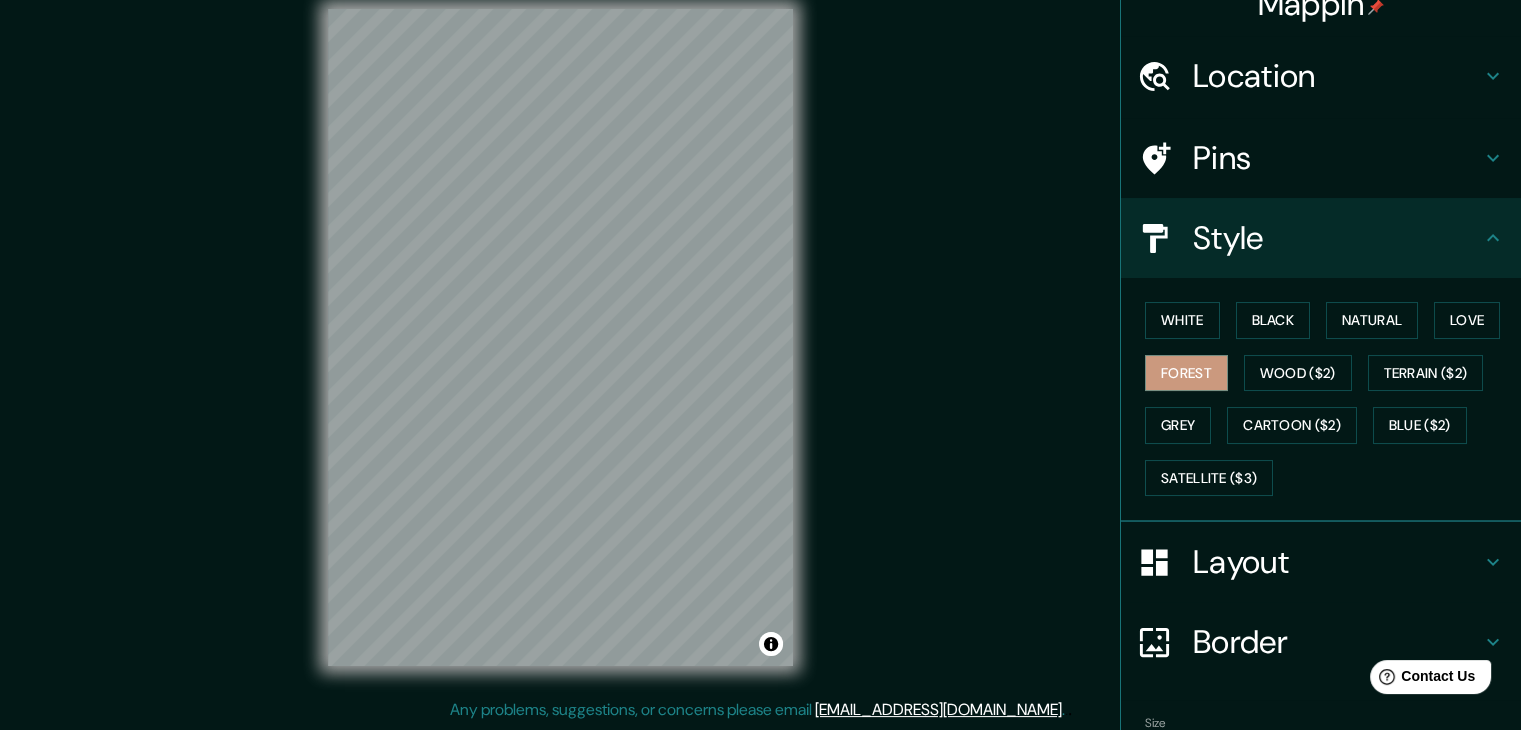 scroll, scrollTop: 0, scrollLeft: 0, axis: both 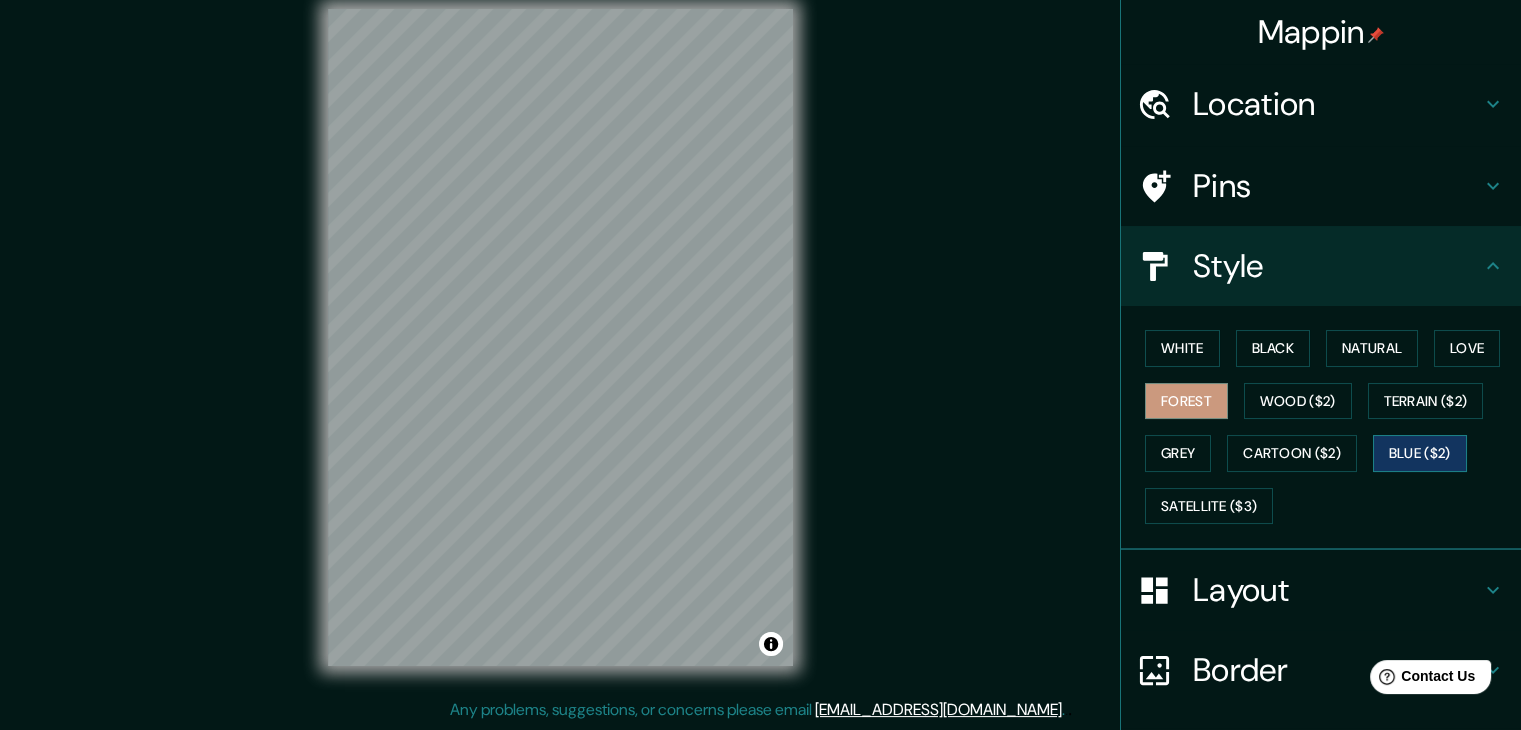 click on "Blue ($2)" at bounding box center [1420, 453] 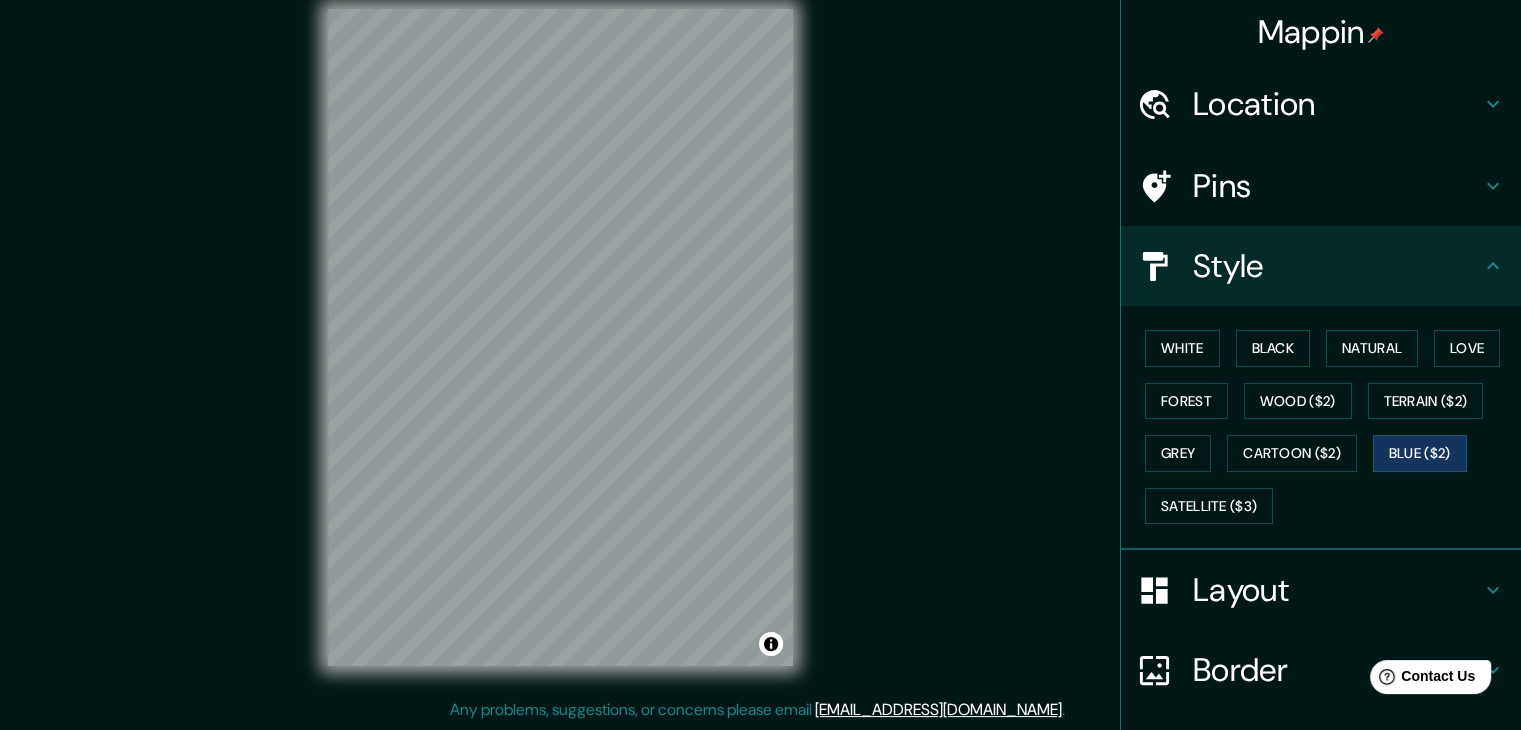 click on "White Black Natural Love Forest Wood ($2) Terrain ($2) Grey Cartoon ($2) Blue ($2) Satellite ($3)" at bounding box center (1329, 427) 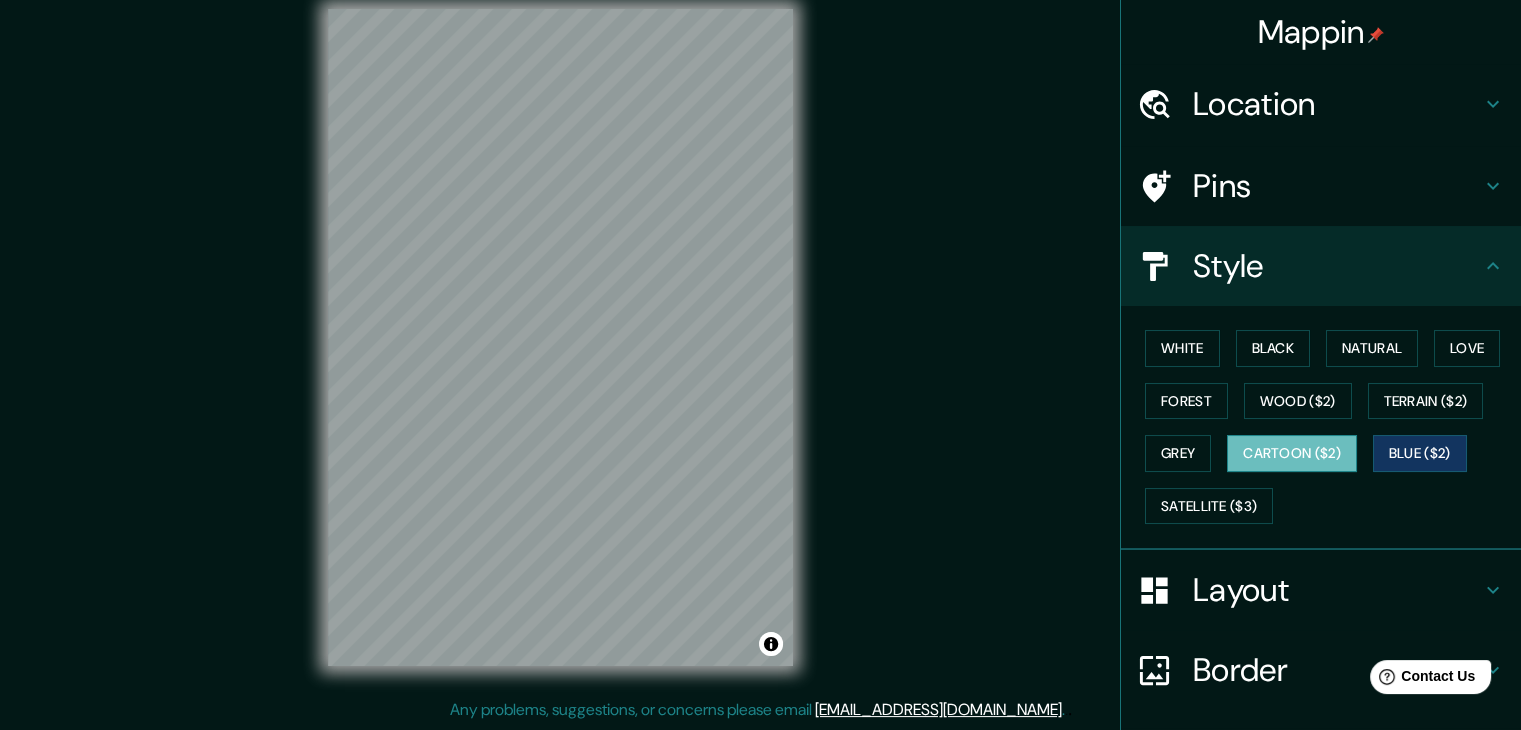 click on "Cartoon ($2)" at bounding box center (1292, 453) 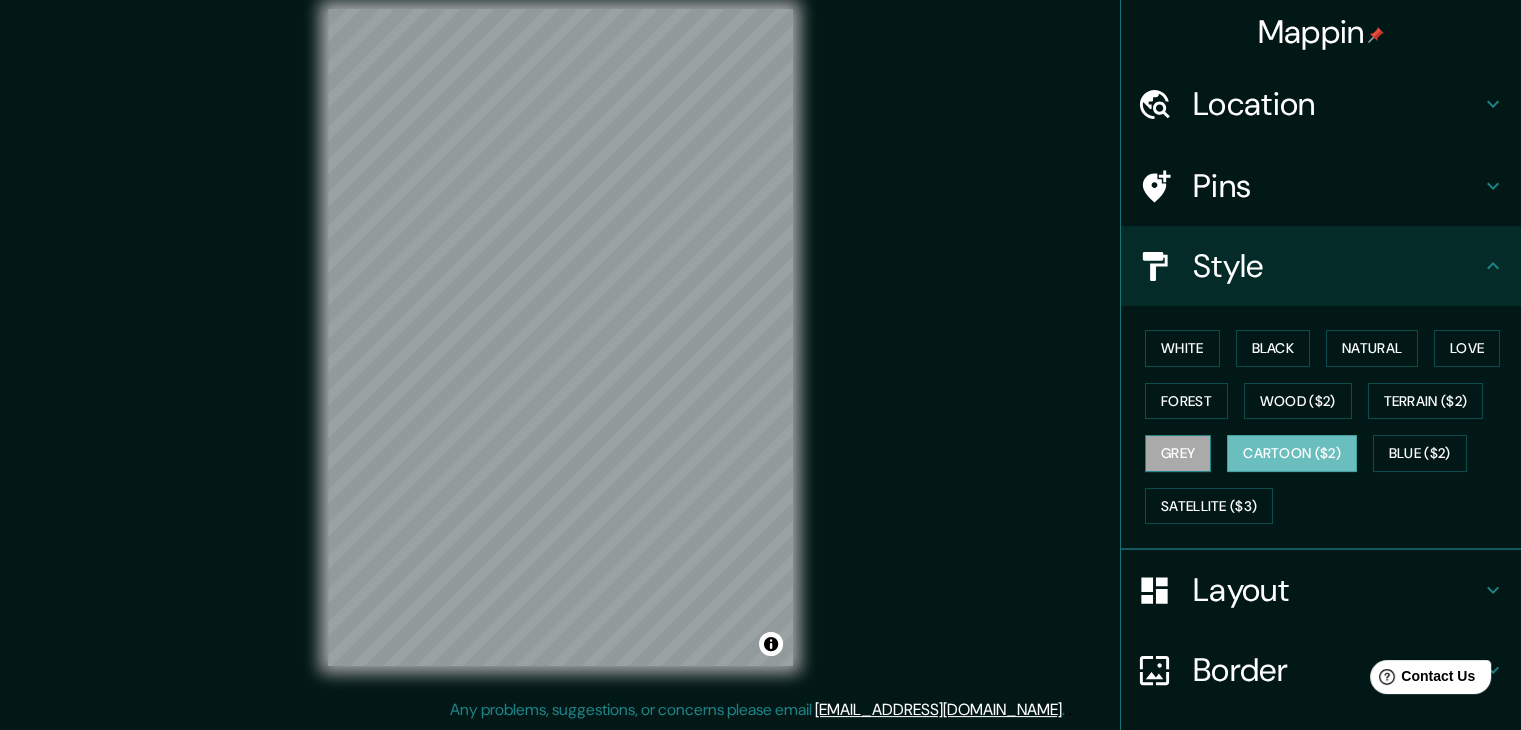 click on "Grey" at bounding box center (1178, 453) 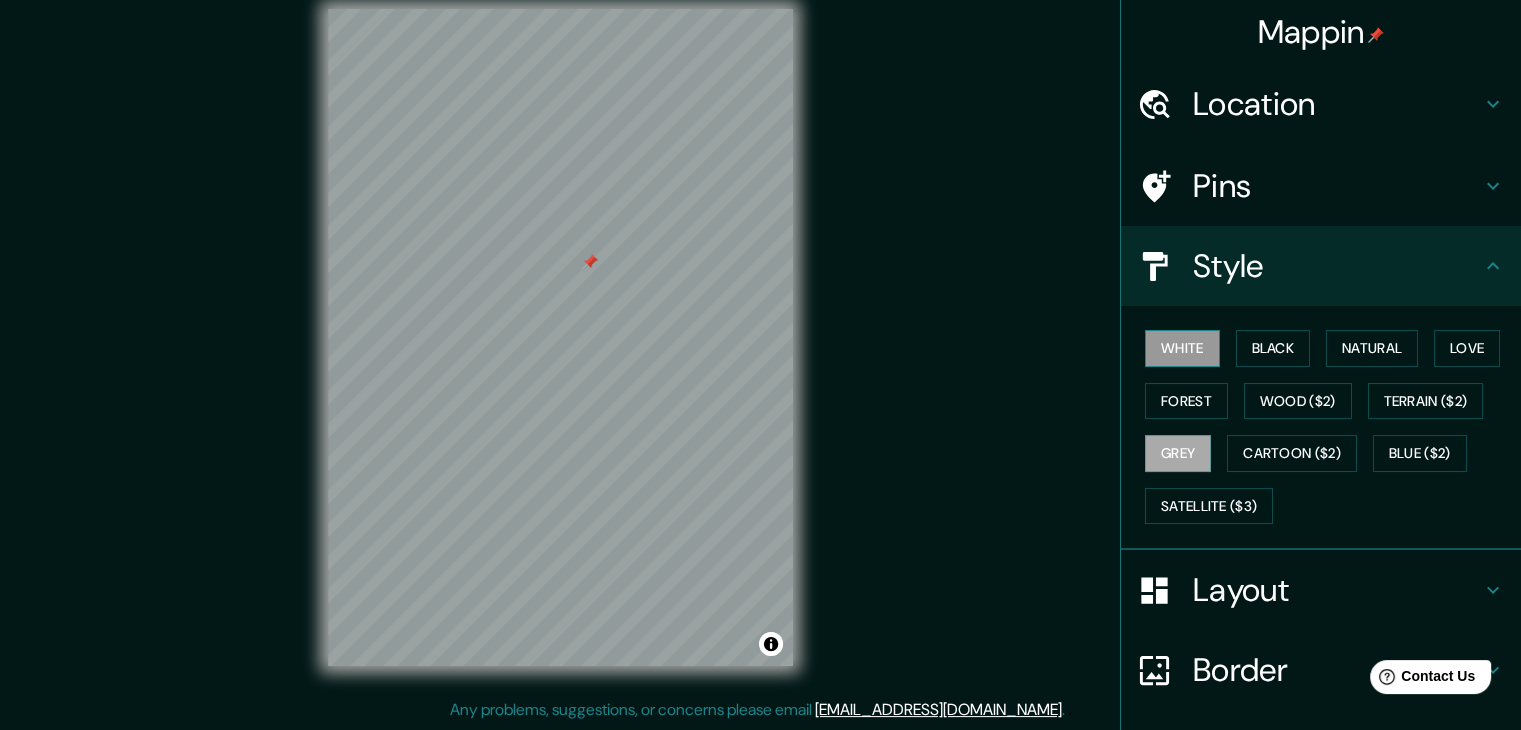 click on "White" at bounding box center [1182, 348] 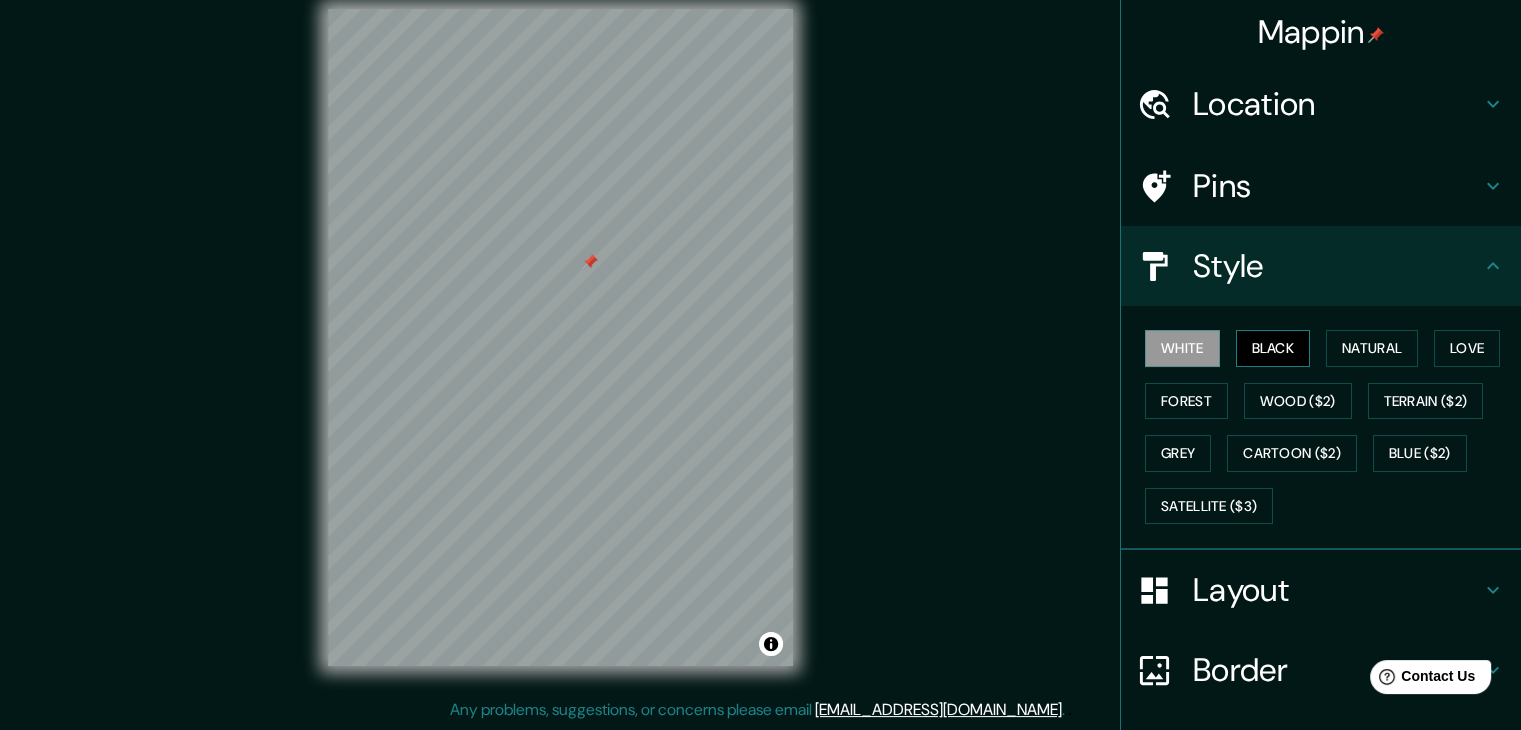 click on "Black" at bounding box center (1273, 348) 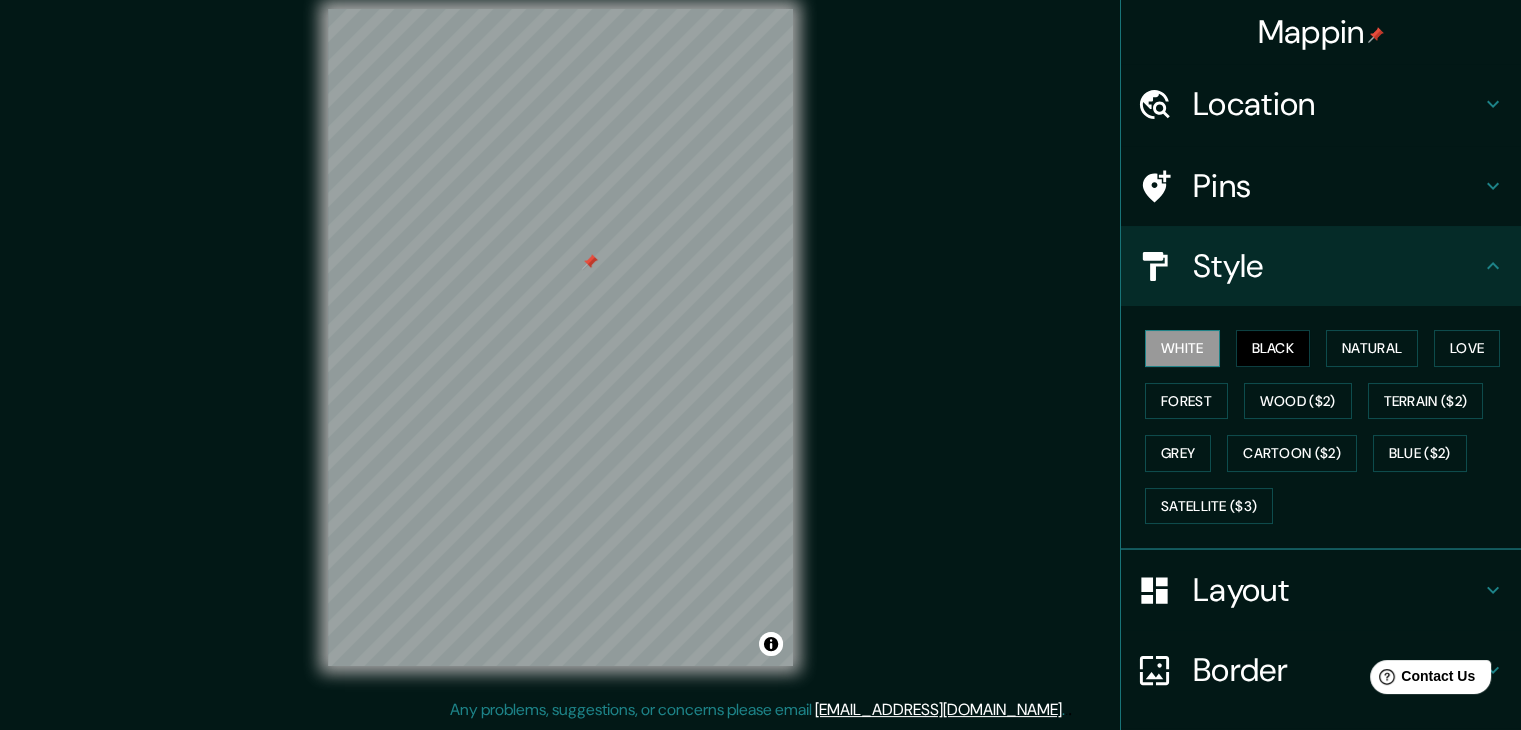 click on "White" at bounding box center (1182, 348) 